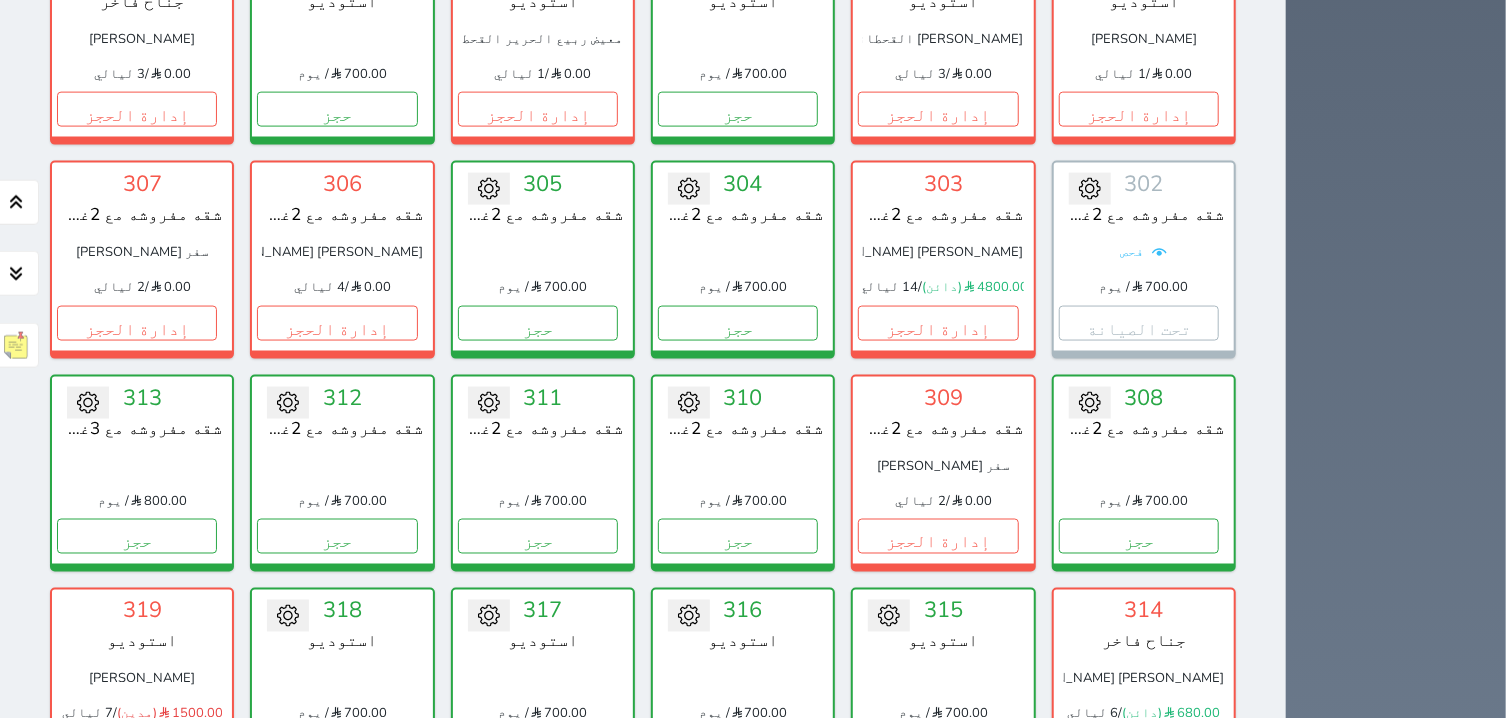 scroll, scrollTop: 1478, scrollLeft: 0, axis: vertical 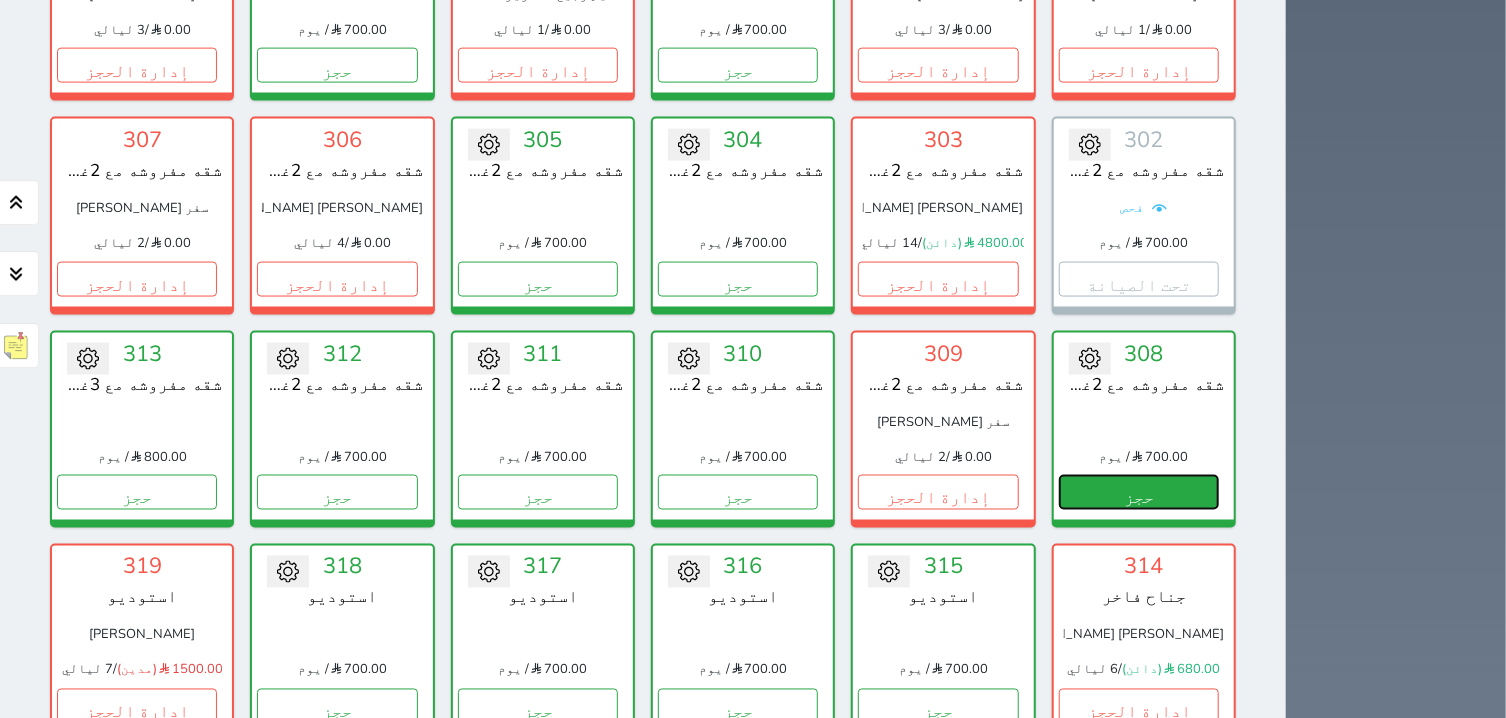 click on "حجز" at bounding box center (1139, 491) 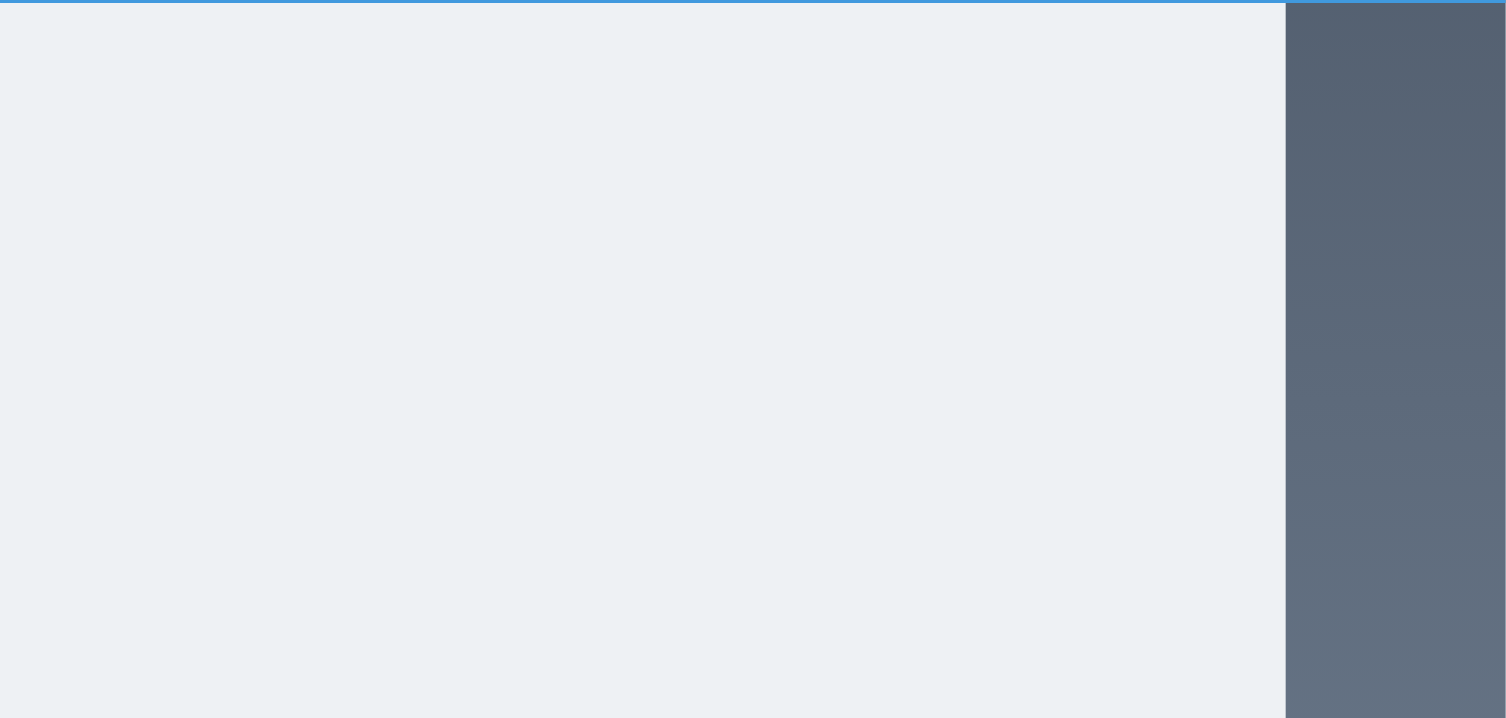 select on "1" 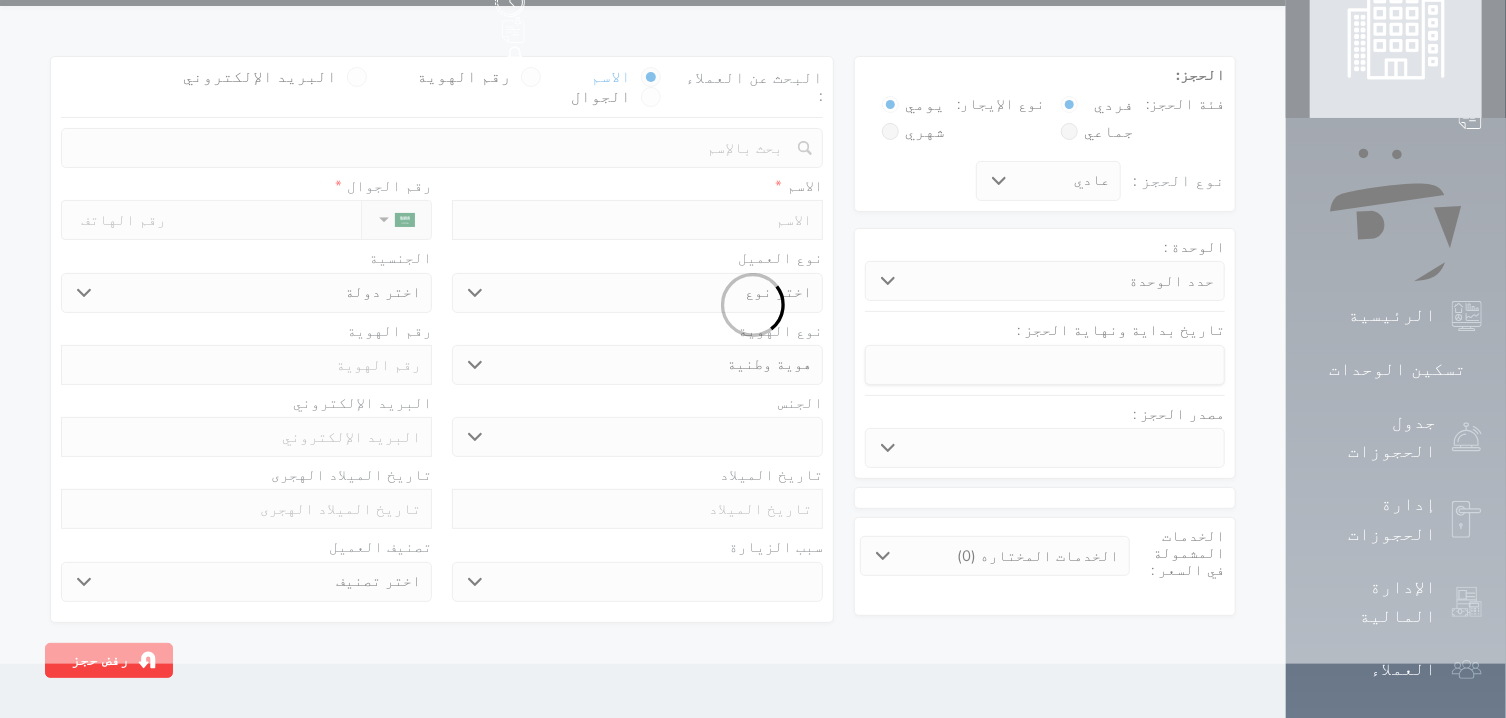 scroll, scrollTop: 0, scrollLeft: 0, axis: both 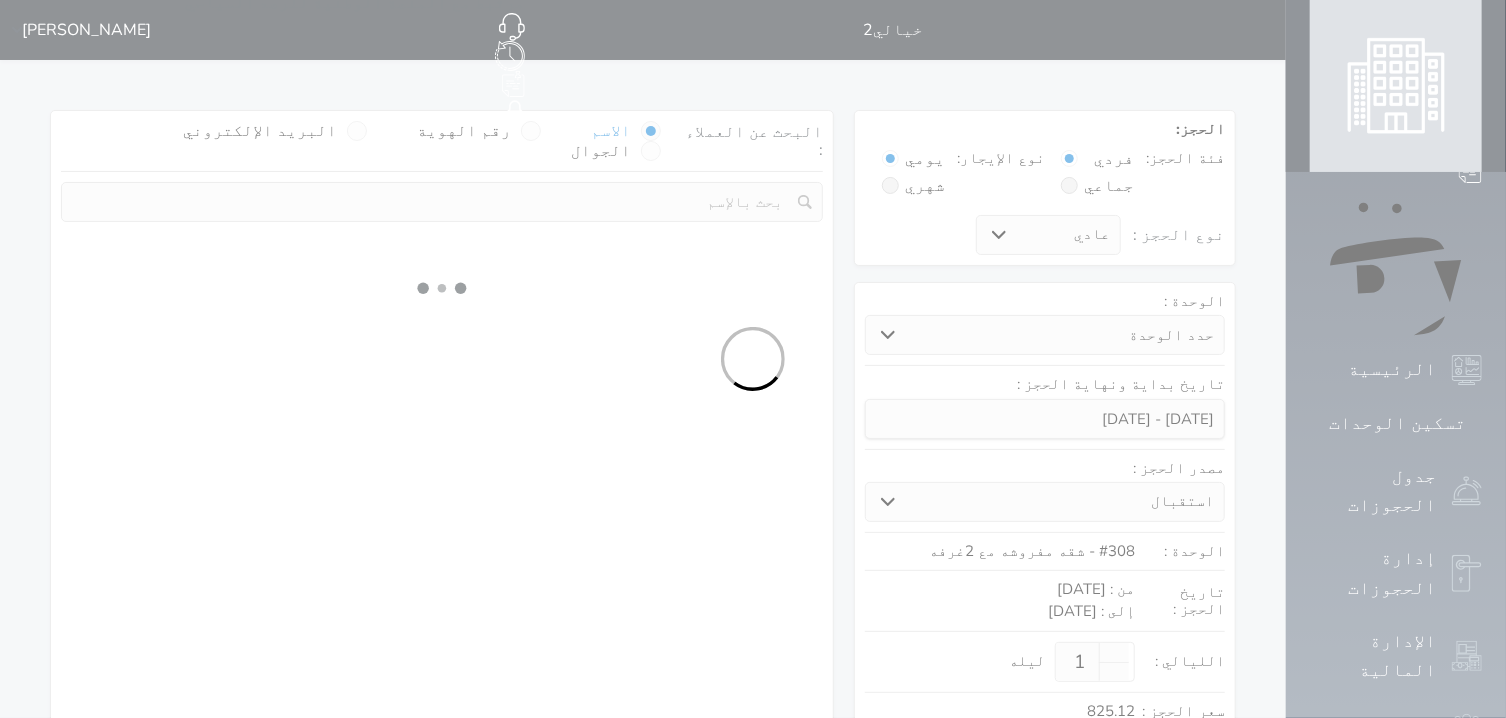 select 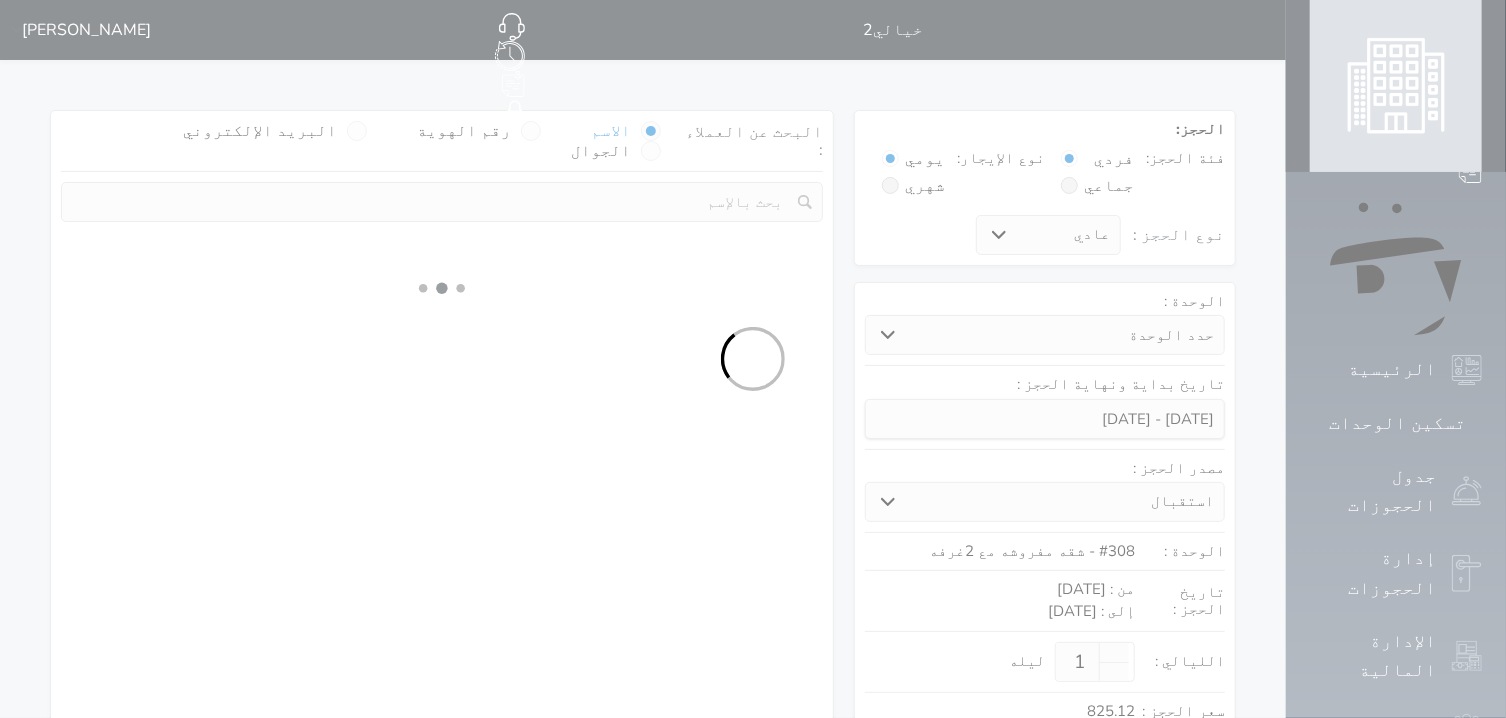 select on "113" 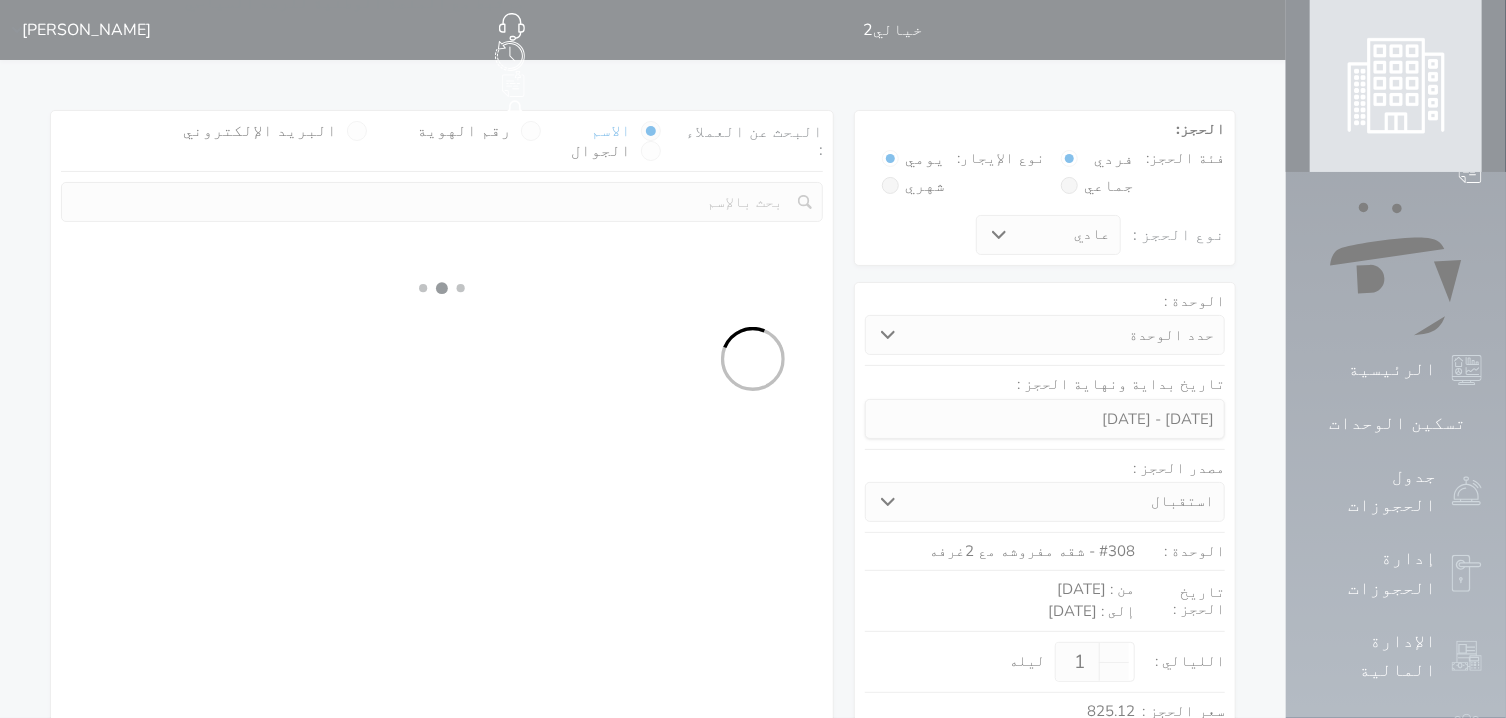 select on "1" 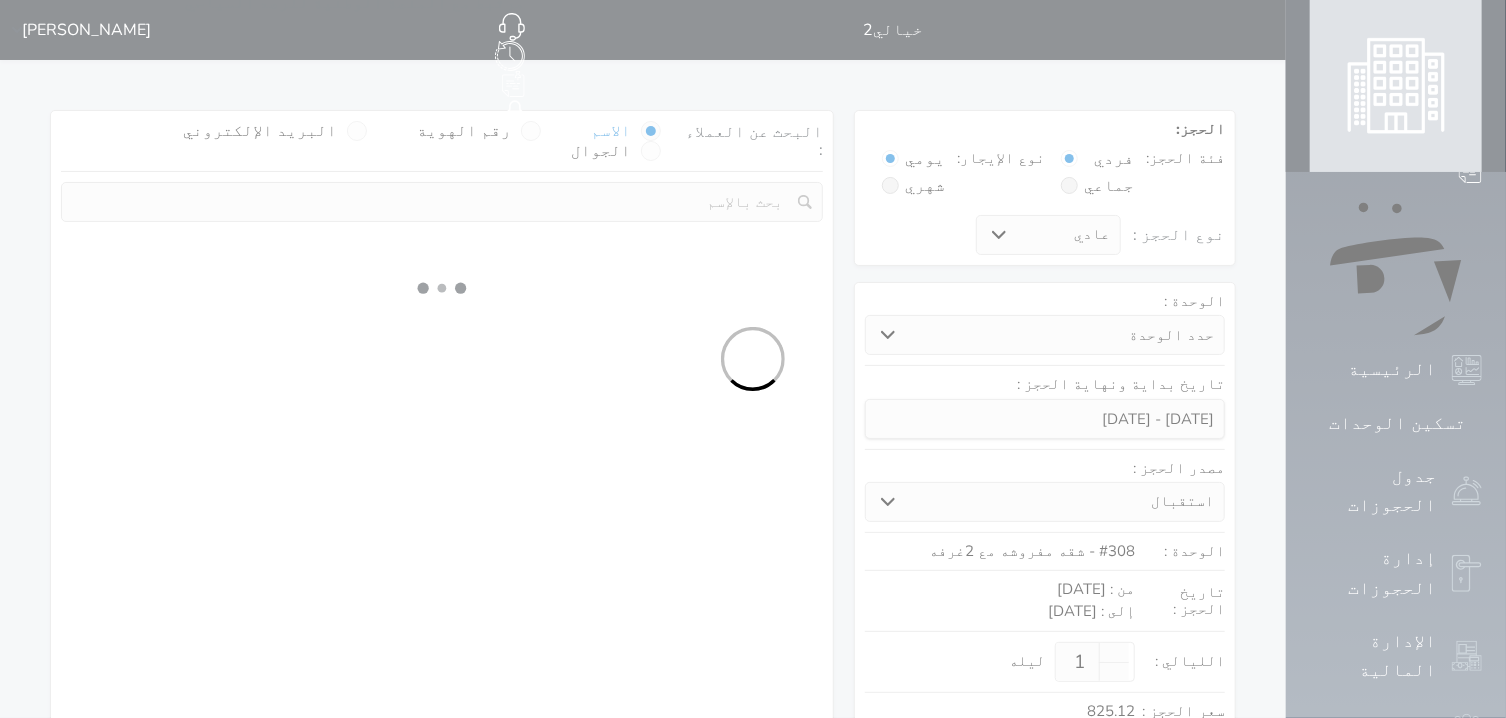 select 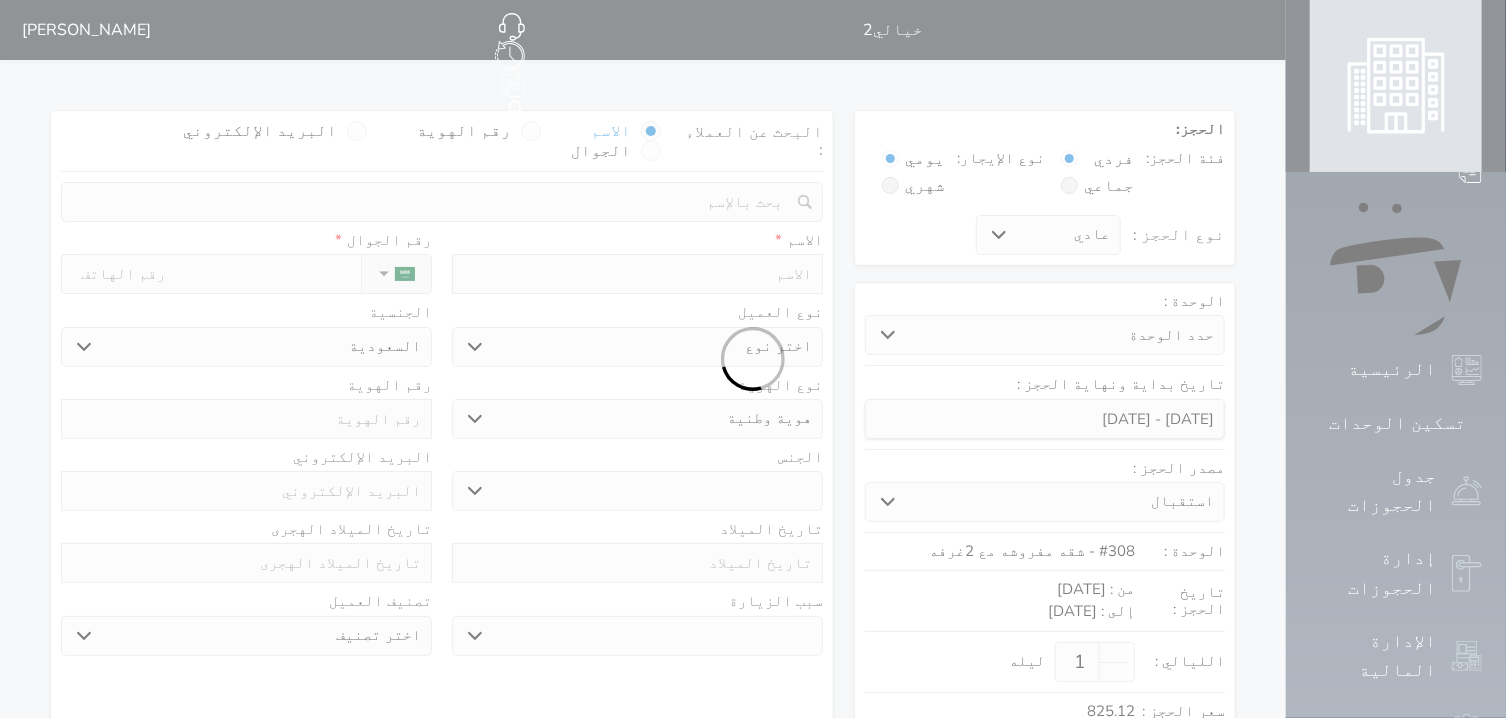 select 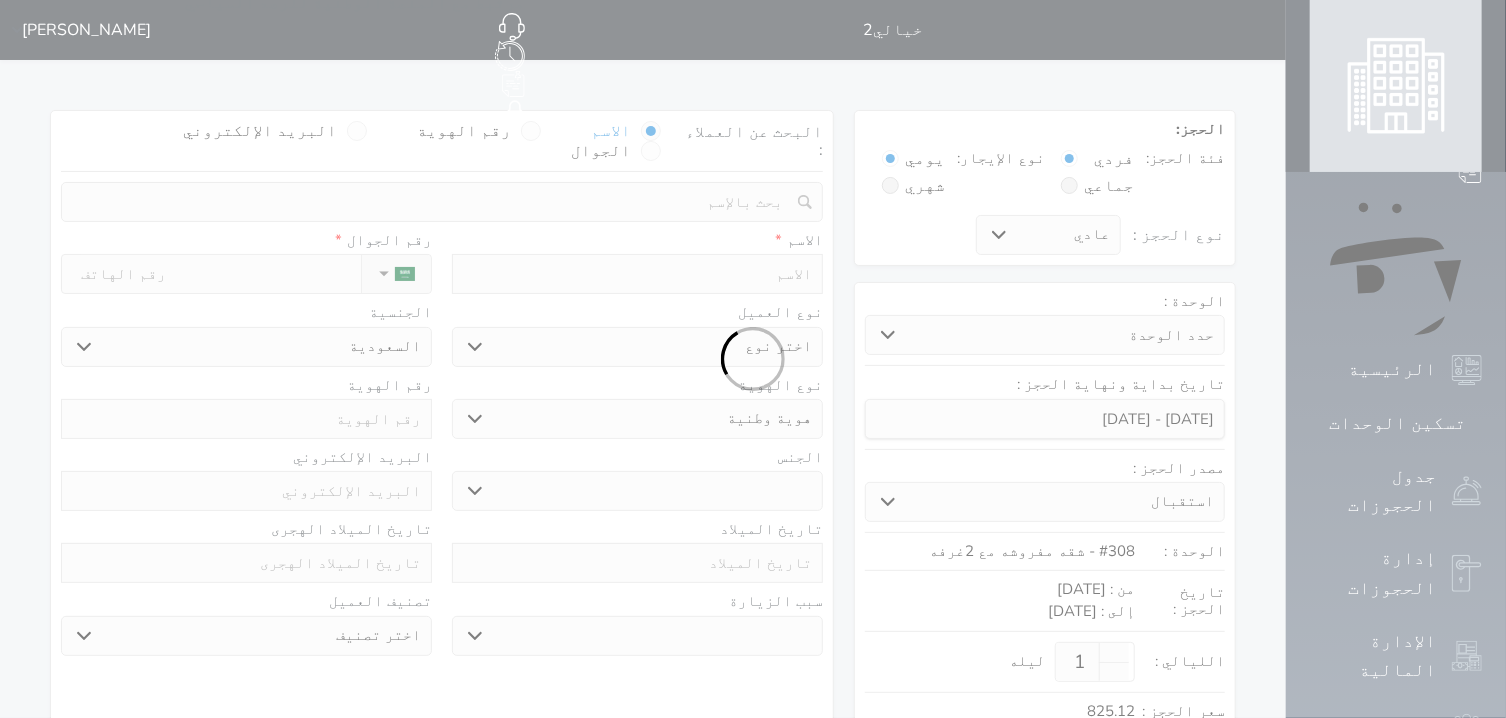select 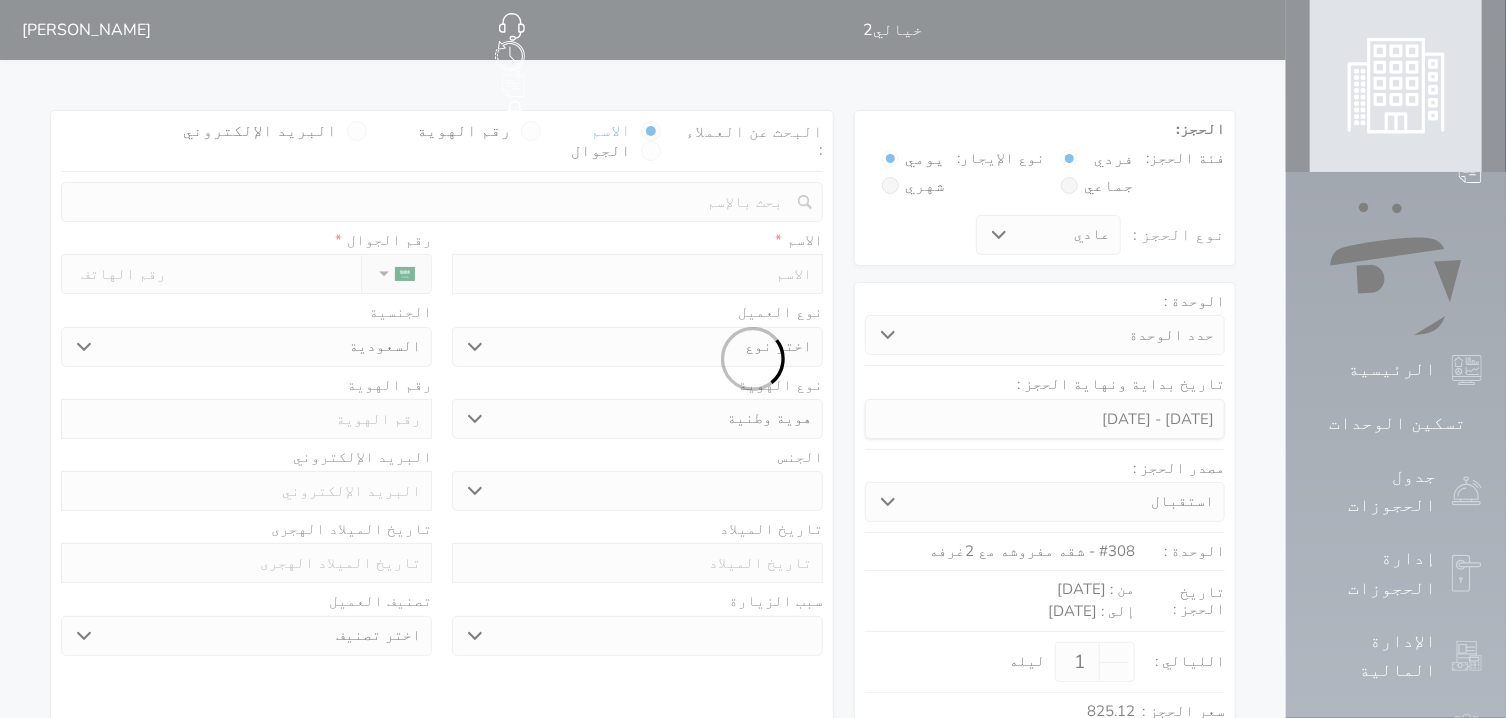 select 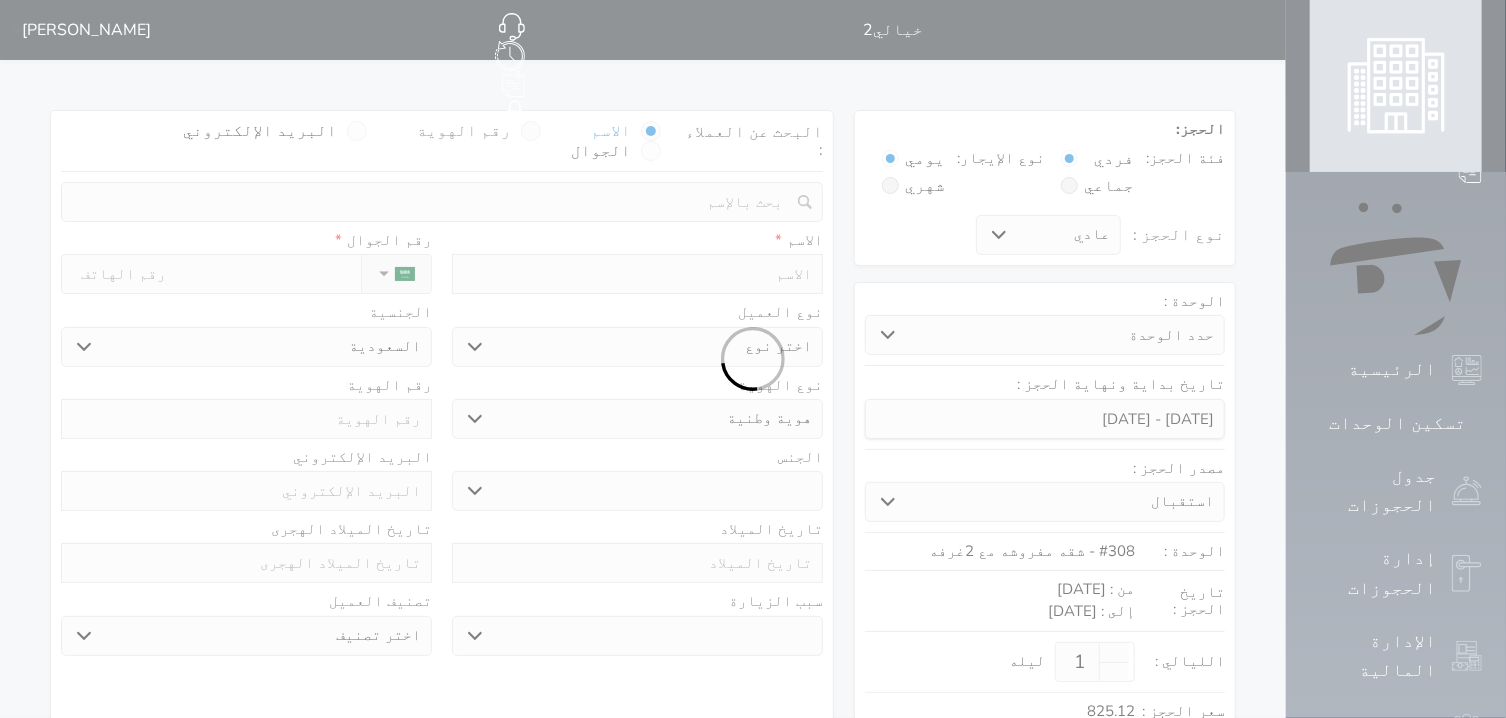 select 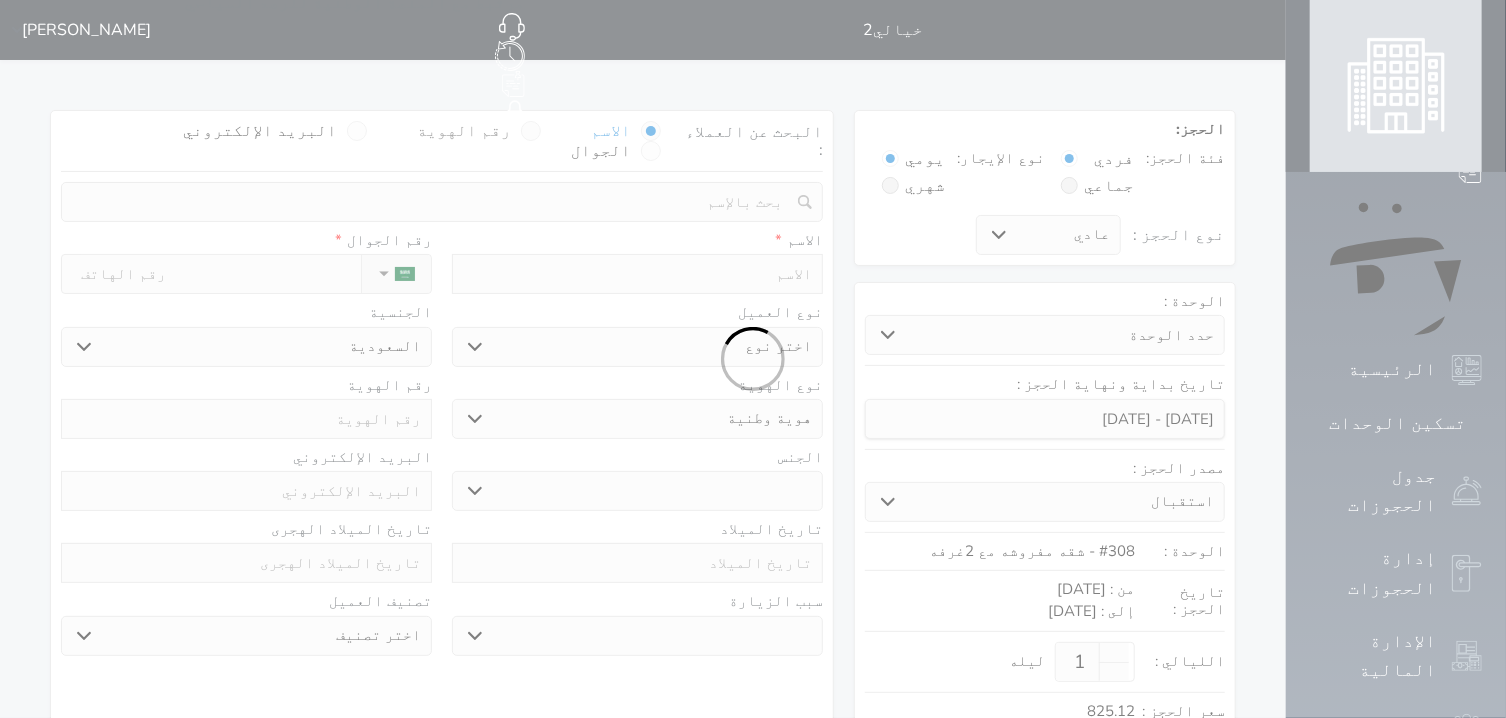 select on "1" 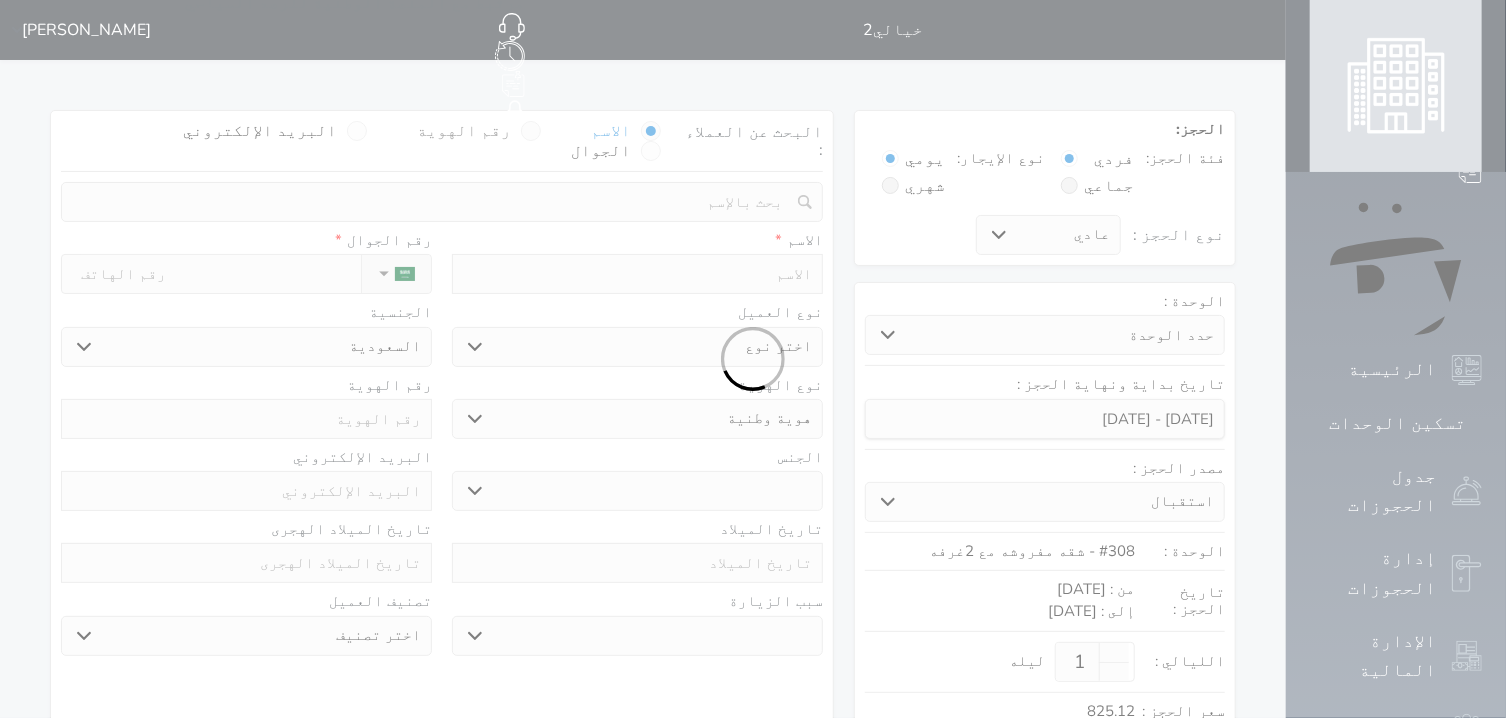 select on "7" 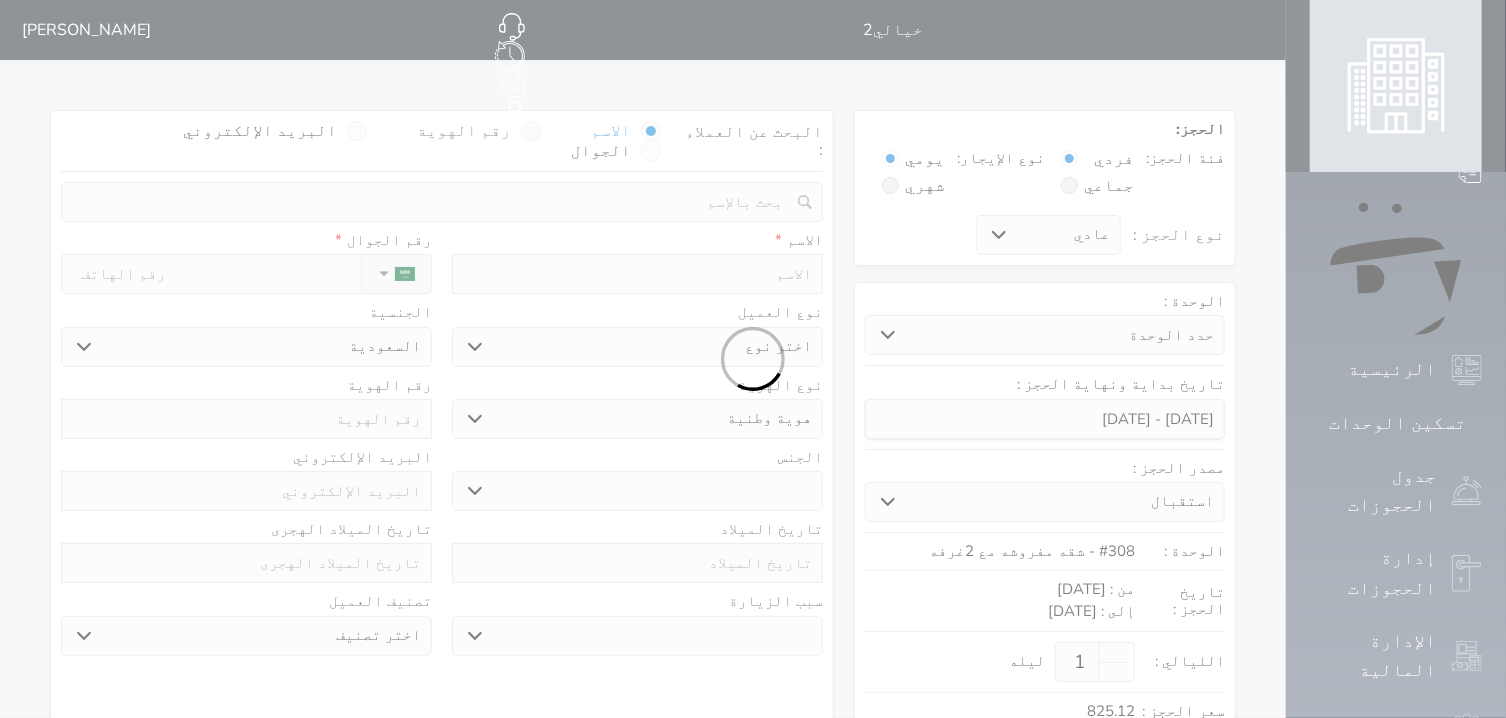 select 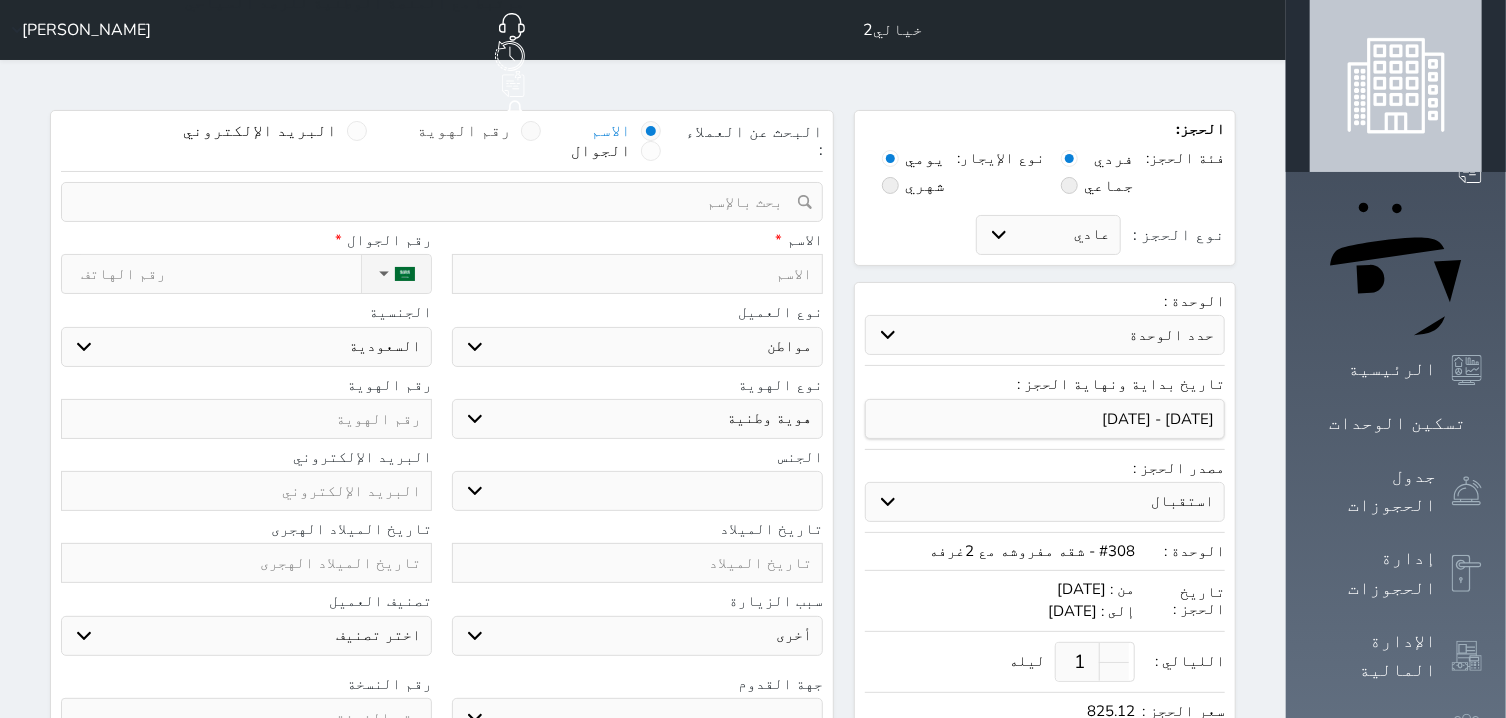 select 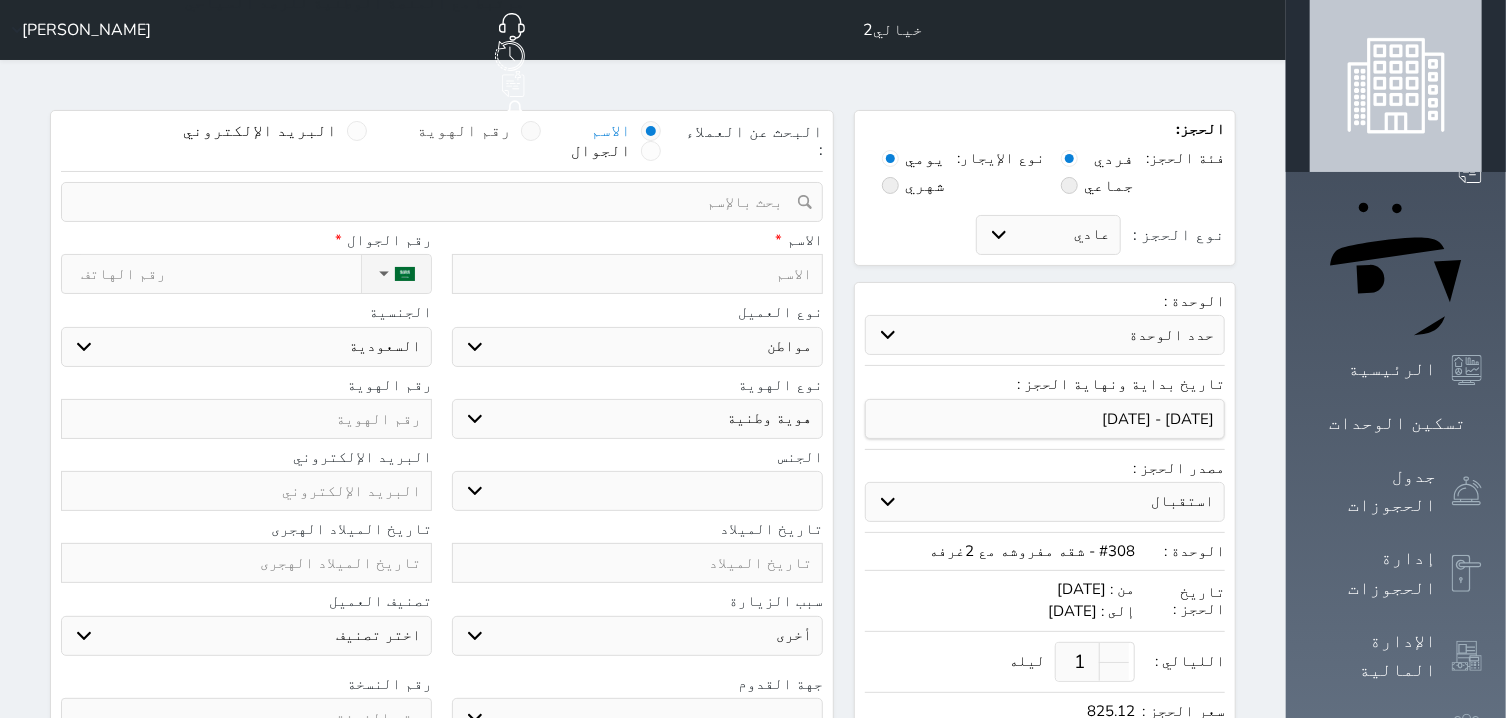 select 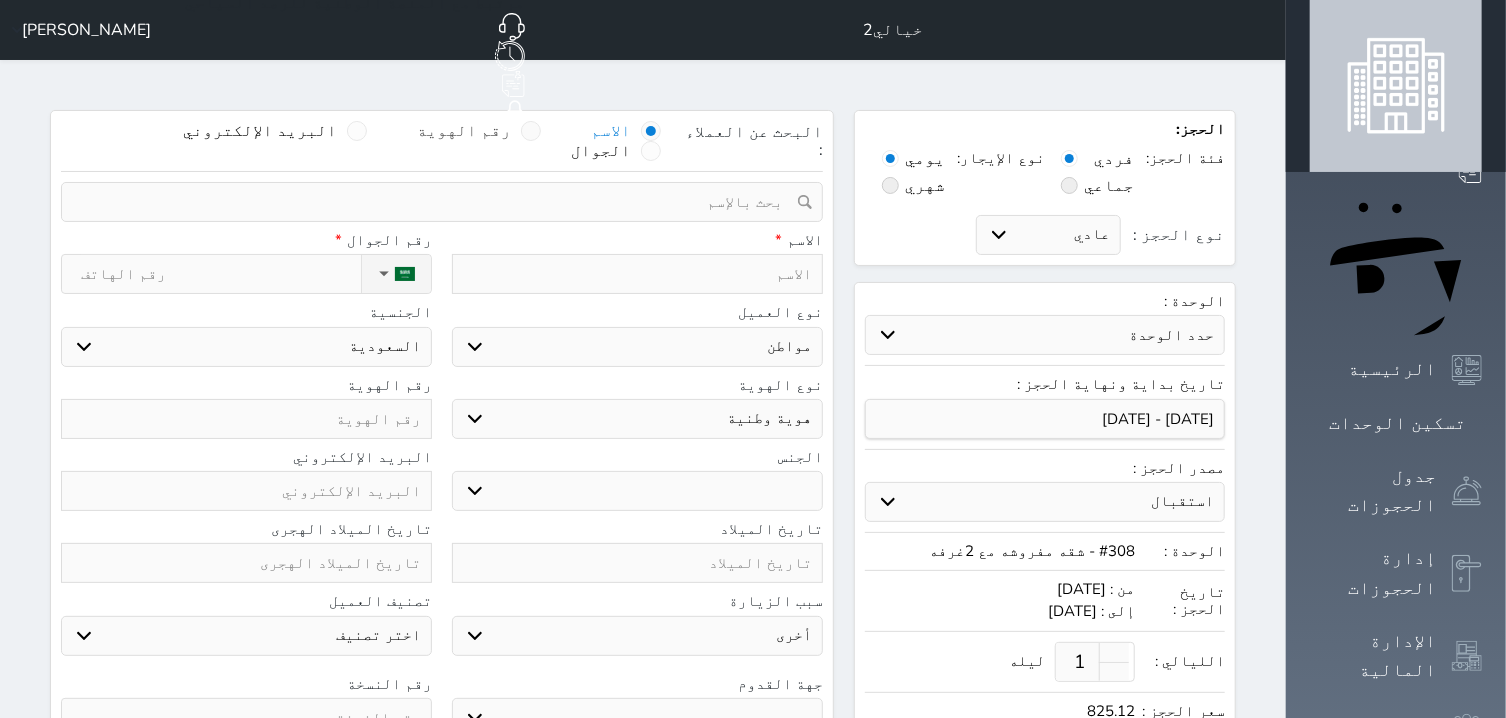 click at bounding box center (531, 131) 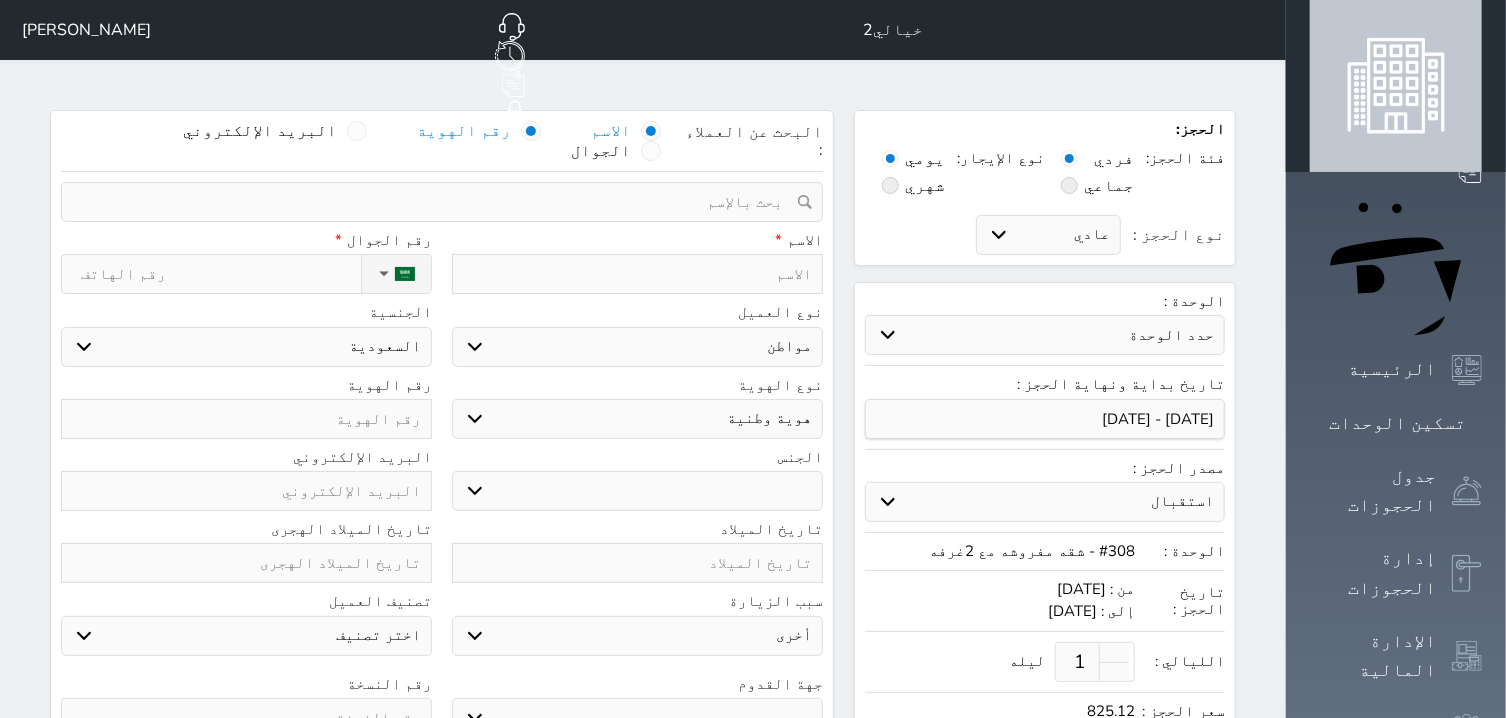 select 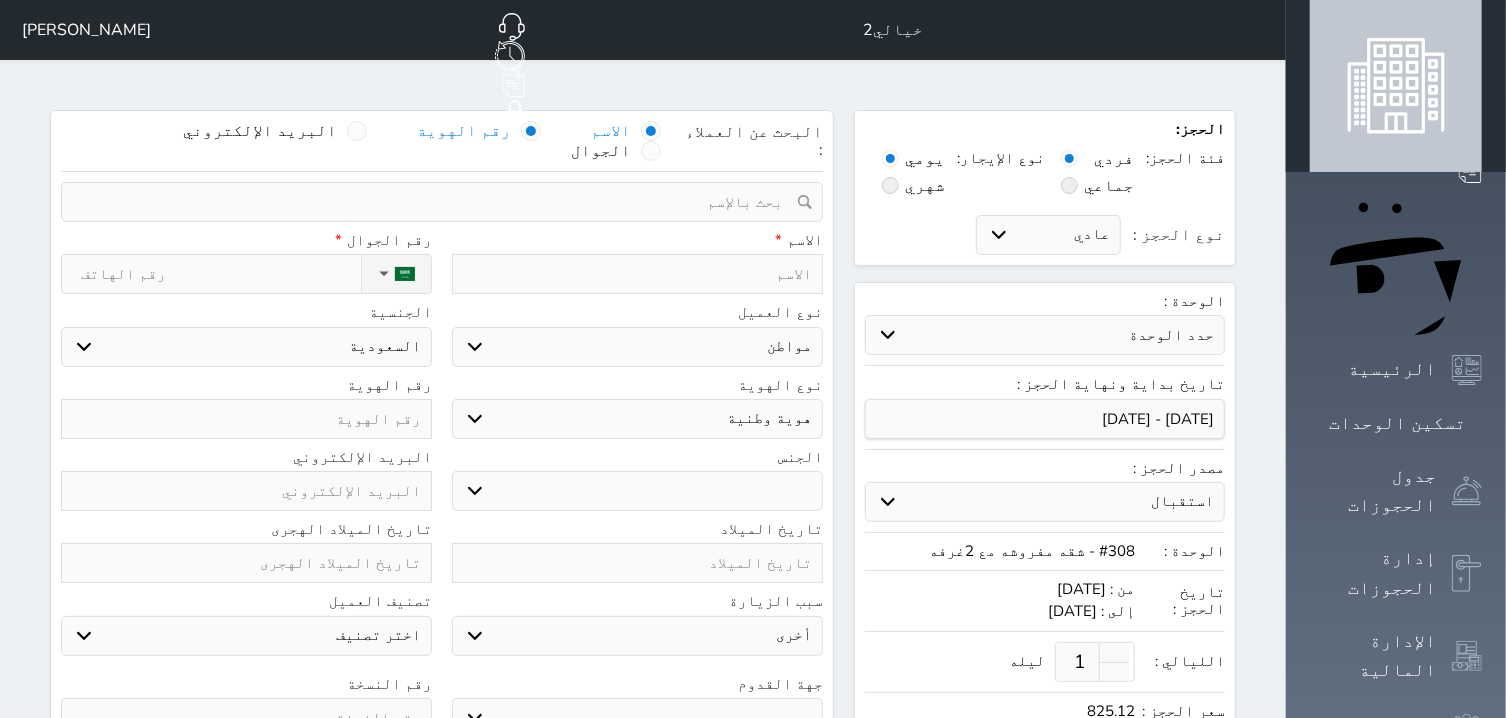 select 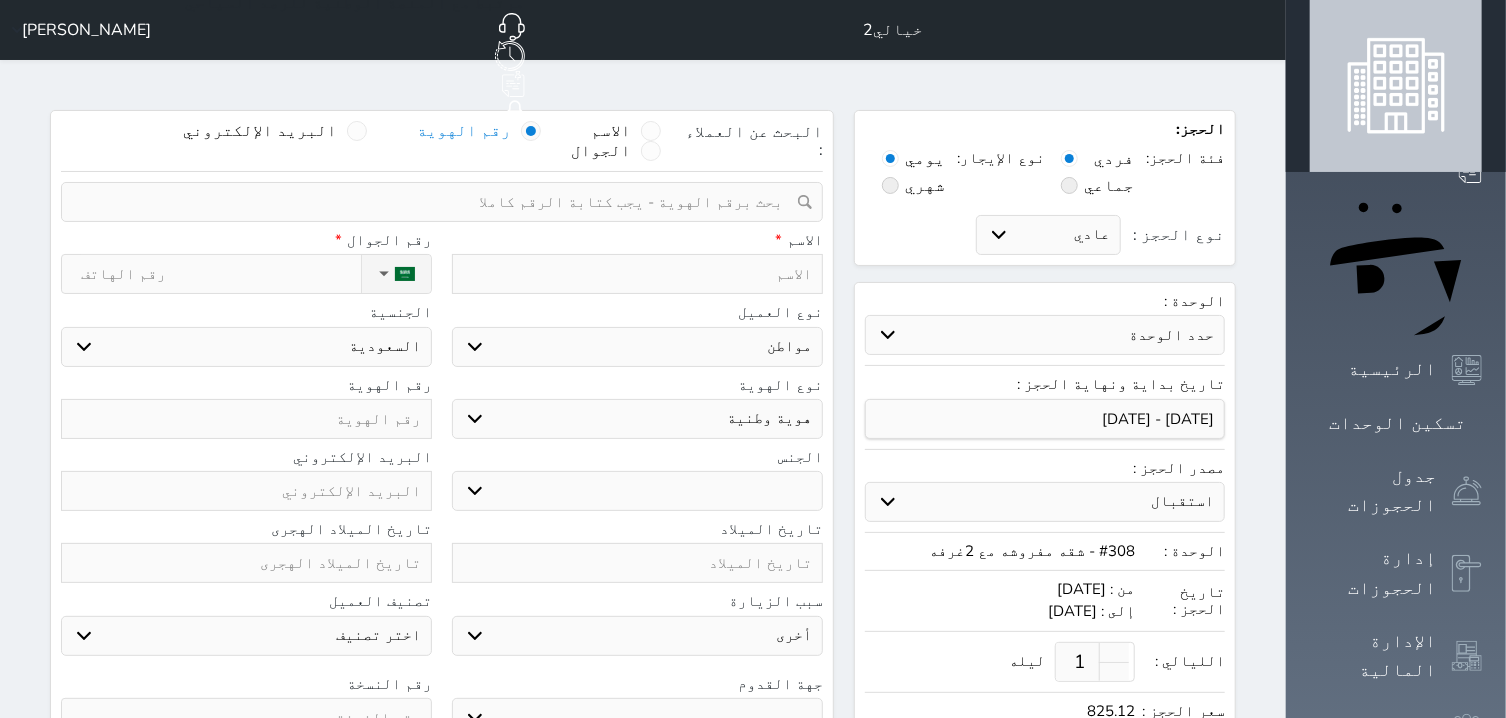 click at bounding box center [435, 202] 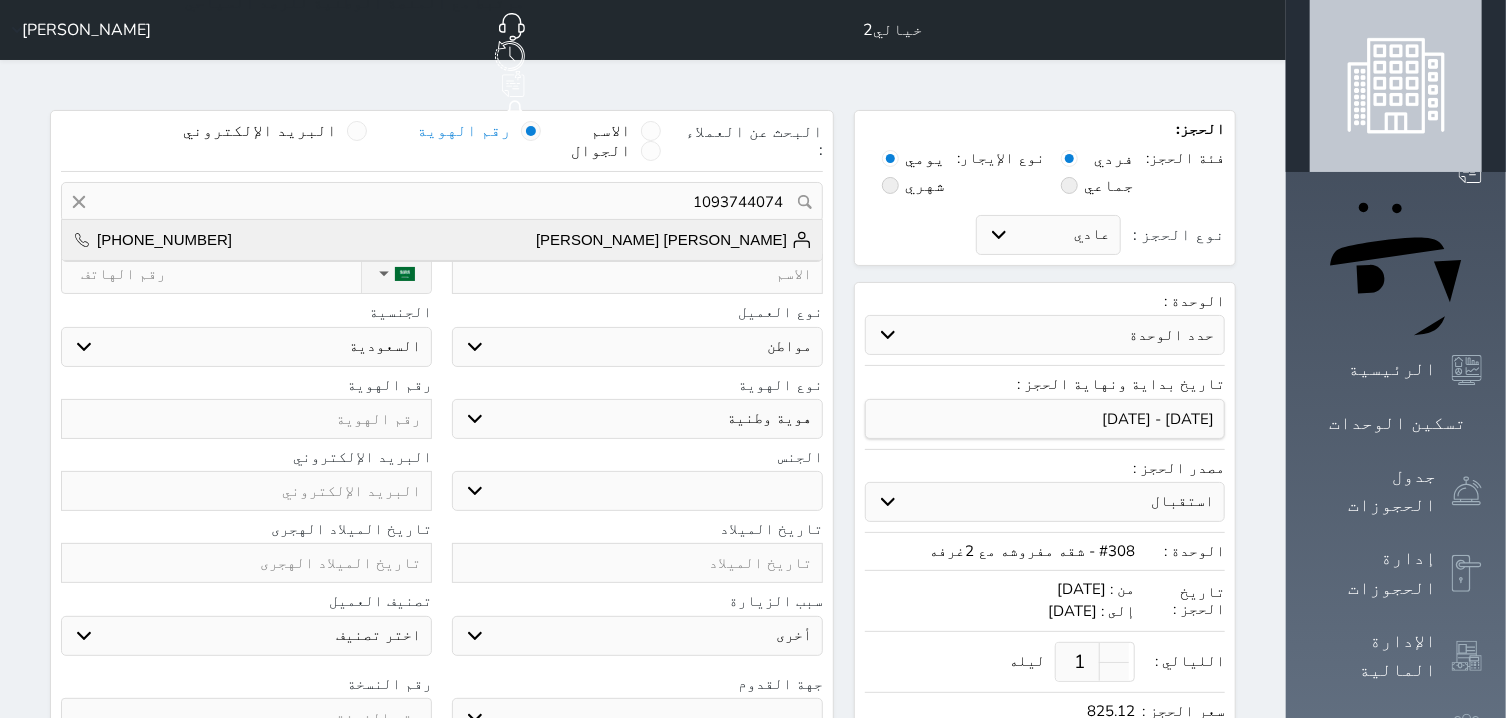 click on "[PERSON_NAME] [PERSON_NAME]" at bounding box center [674, 240] 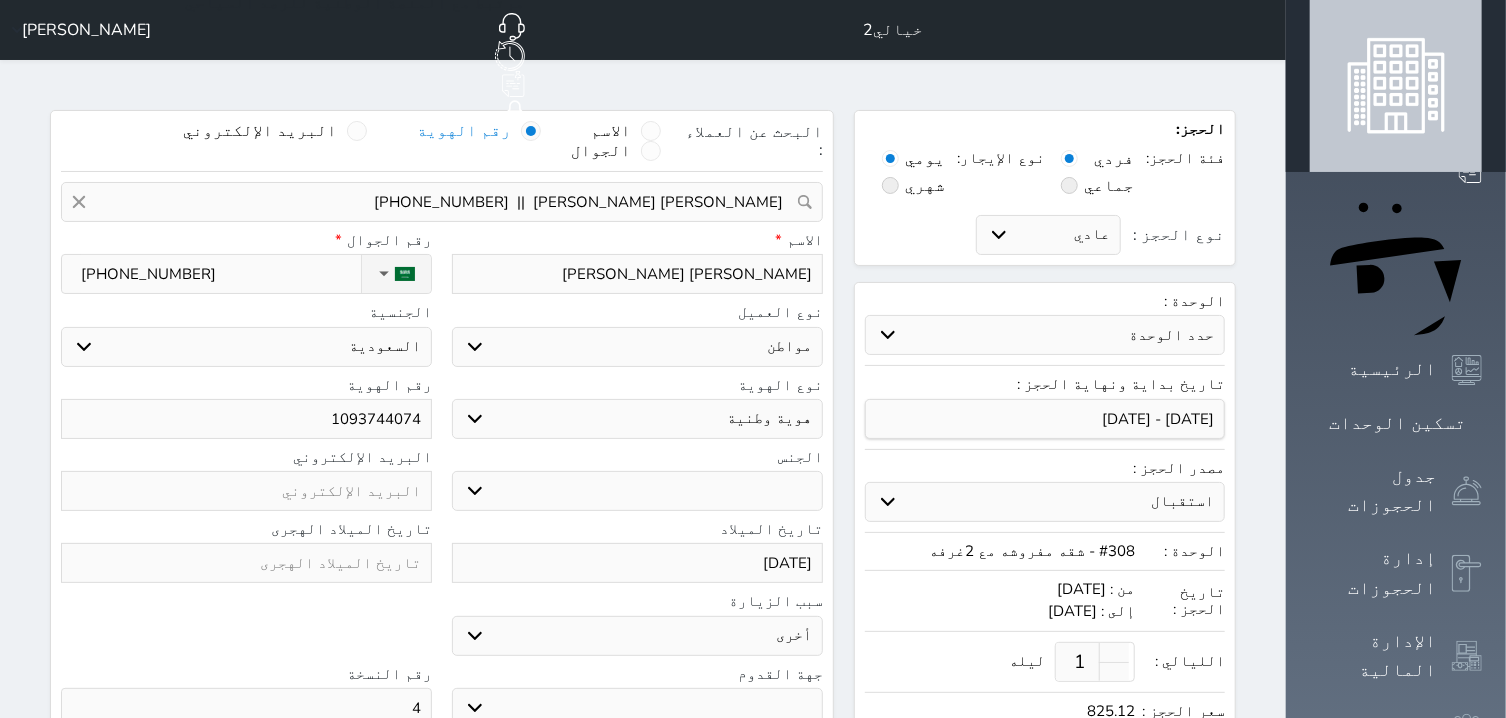 select 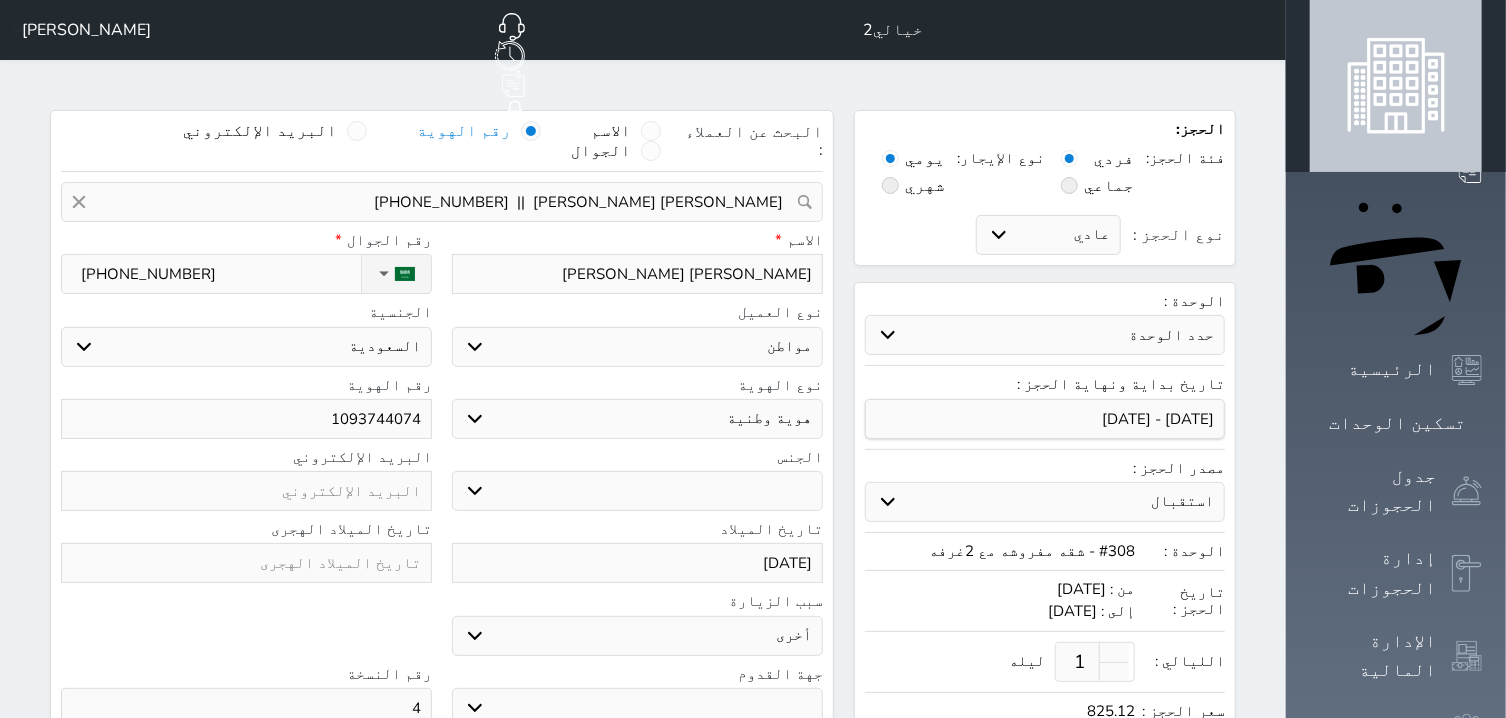 scroll, scrollTop: 127, scrollLeft: 0, axis: vertical 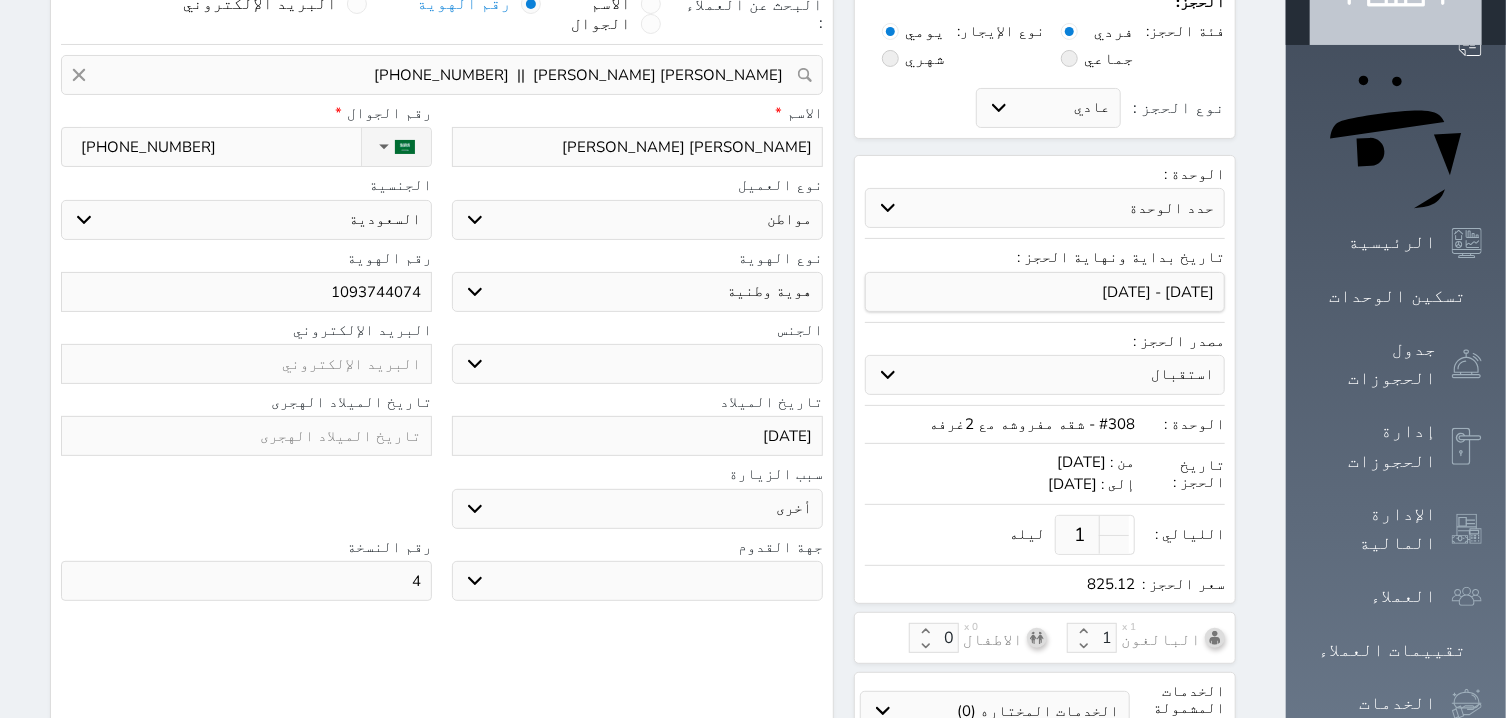 click on "[DATE]" at bounding box center [637, 436] 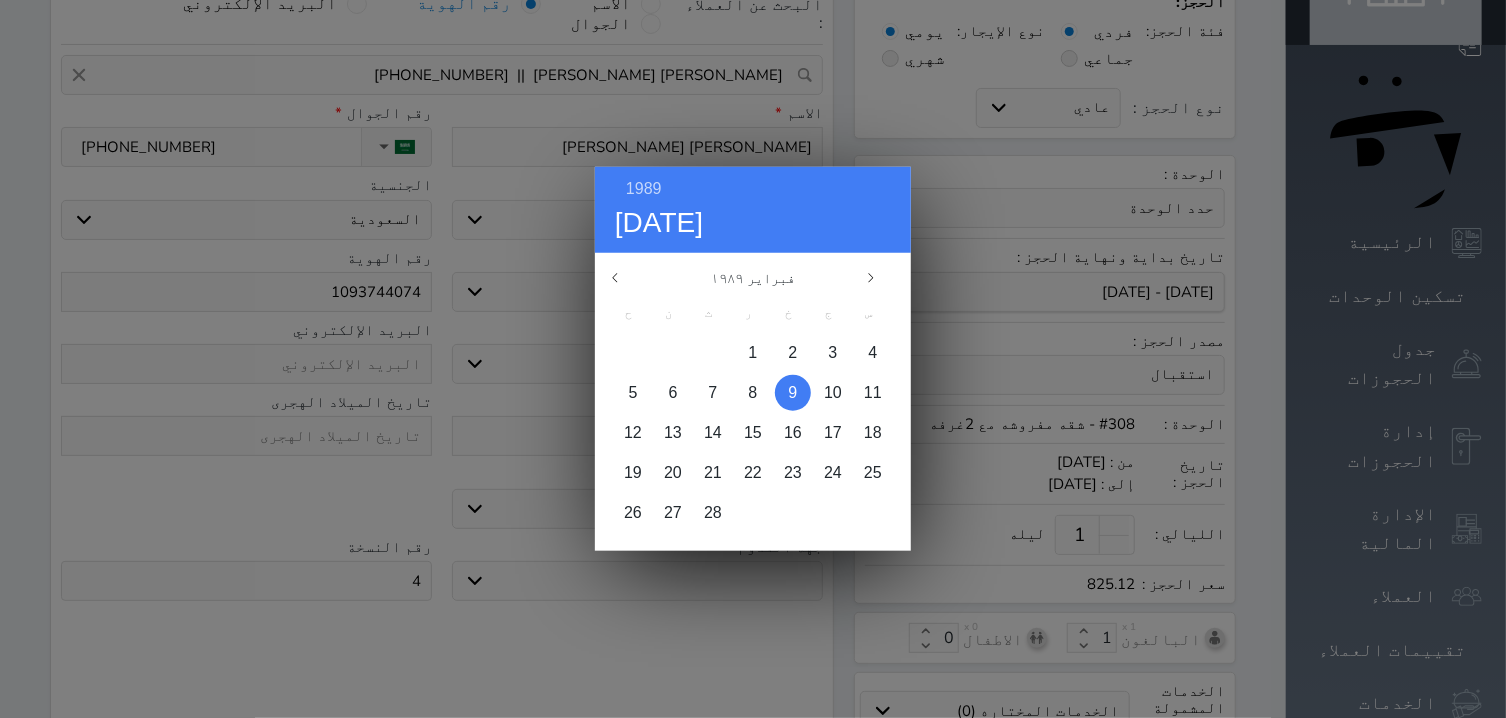 click at bounding box center [793, 393] 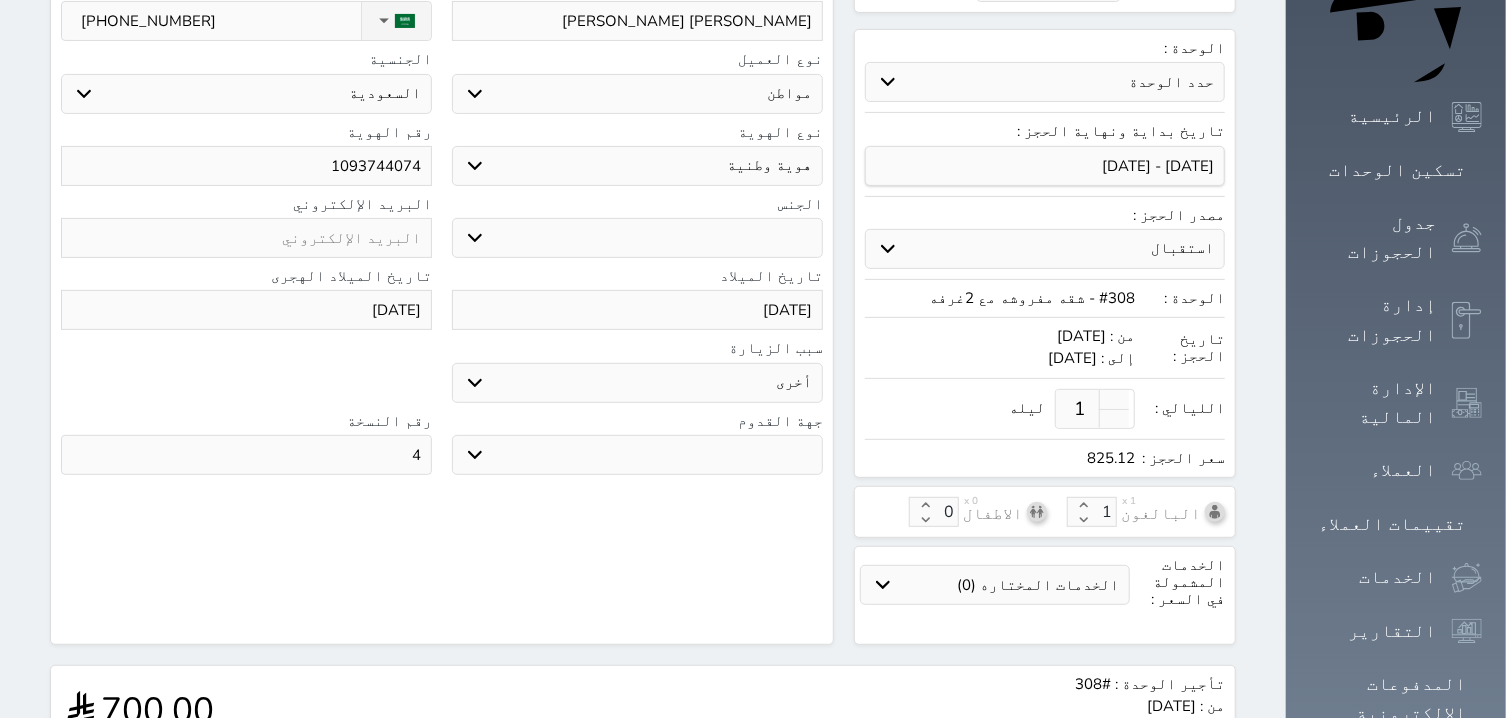 scroll, scrollTop: 254, scrollLeft: 0, axis: vertical 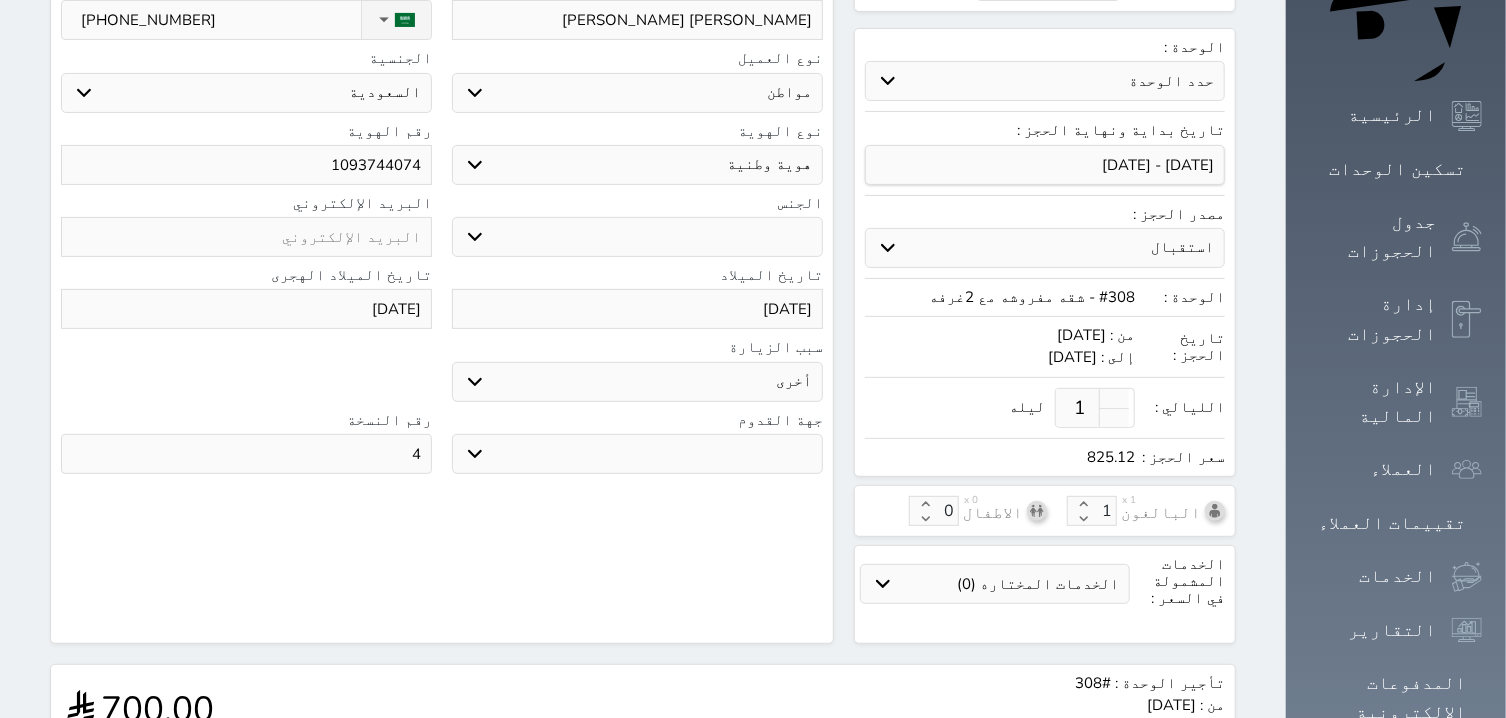 click on "جو بحر ارض" at bounding box center (637, 454) 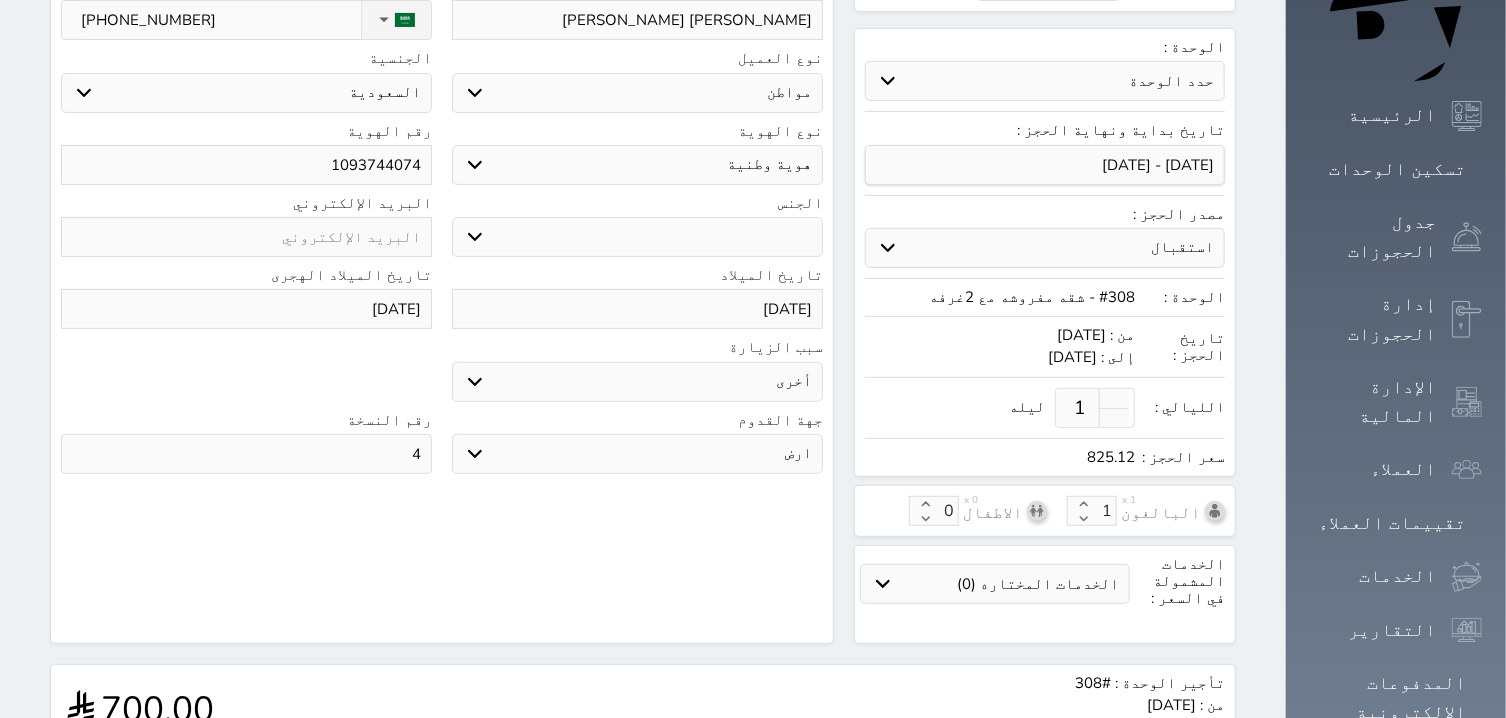click on "ارض" at bounding box center [0, 0] 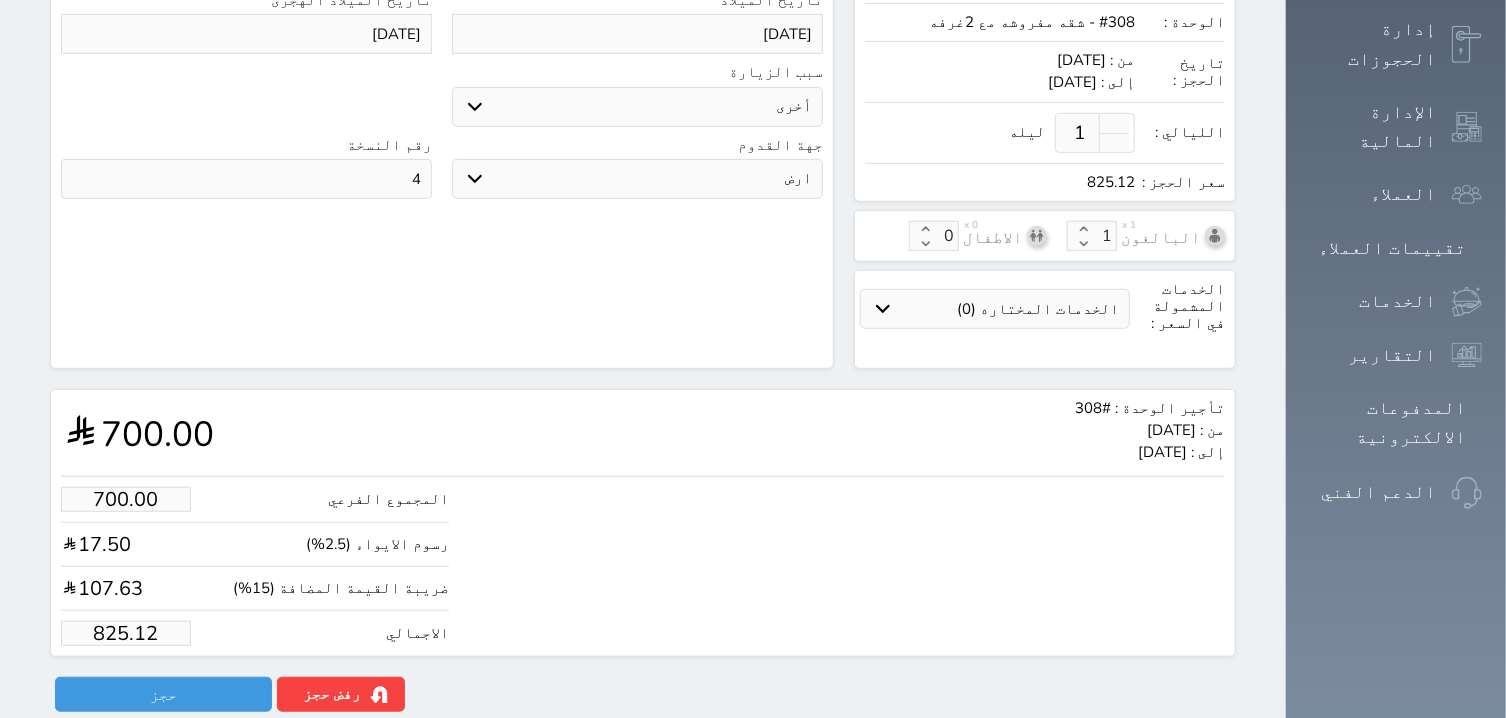 scroll, scrollTop: 532, scrollLeft: 0, axis: vertical 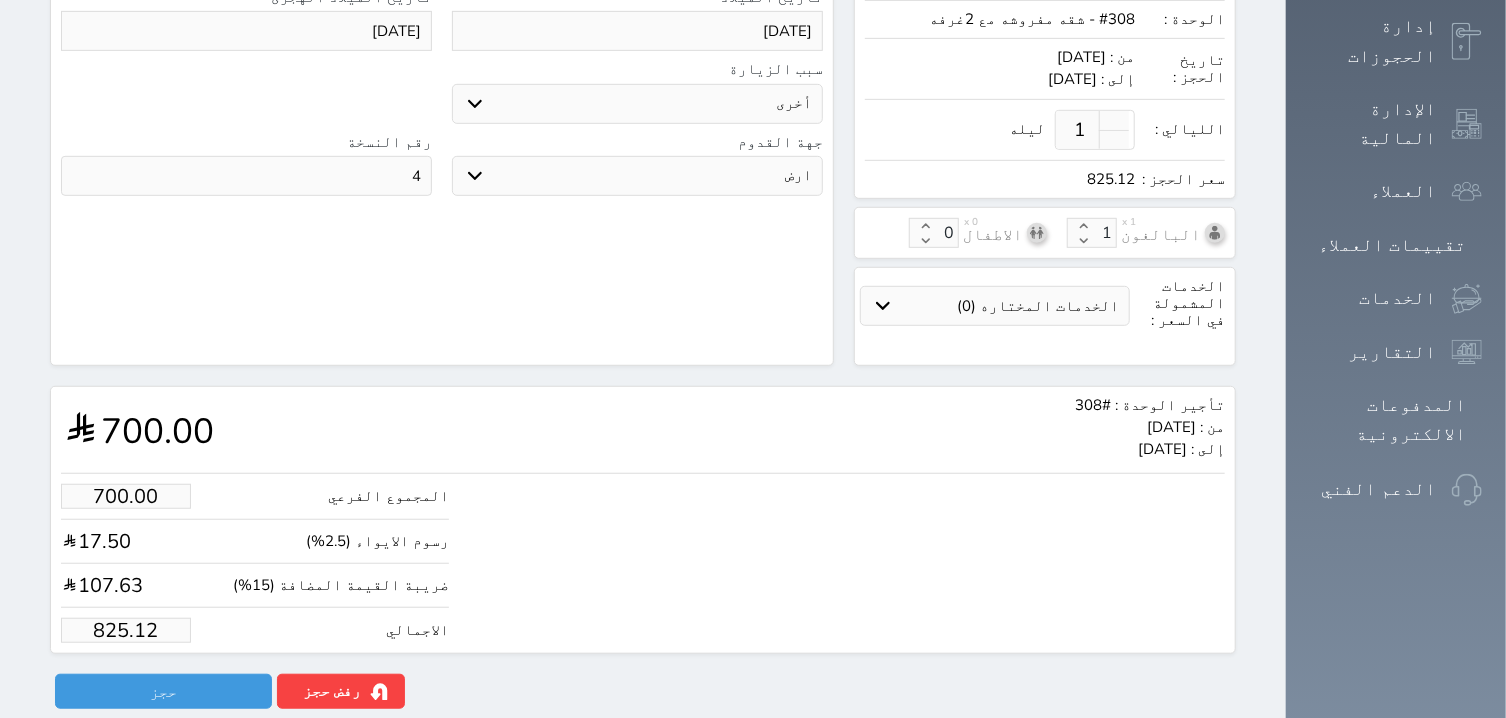 drag, startPoint x: 147, startPoint y: 622, endPoint x: 46, endPoint y: 633, distance: 101.597244 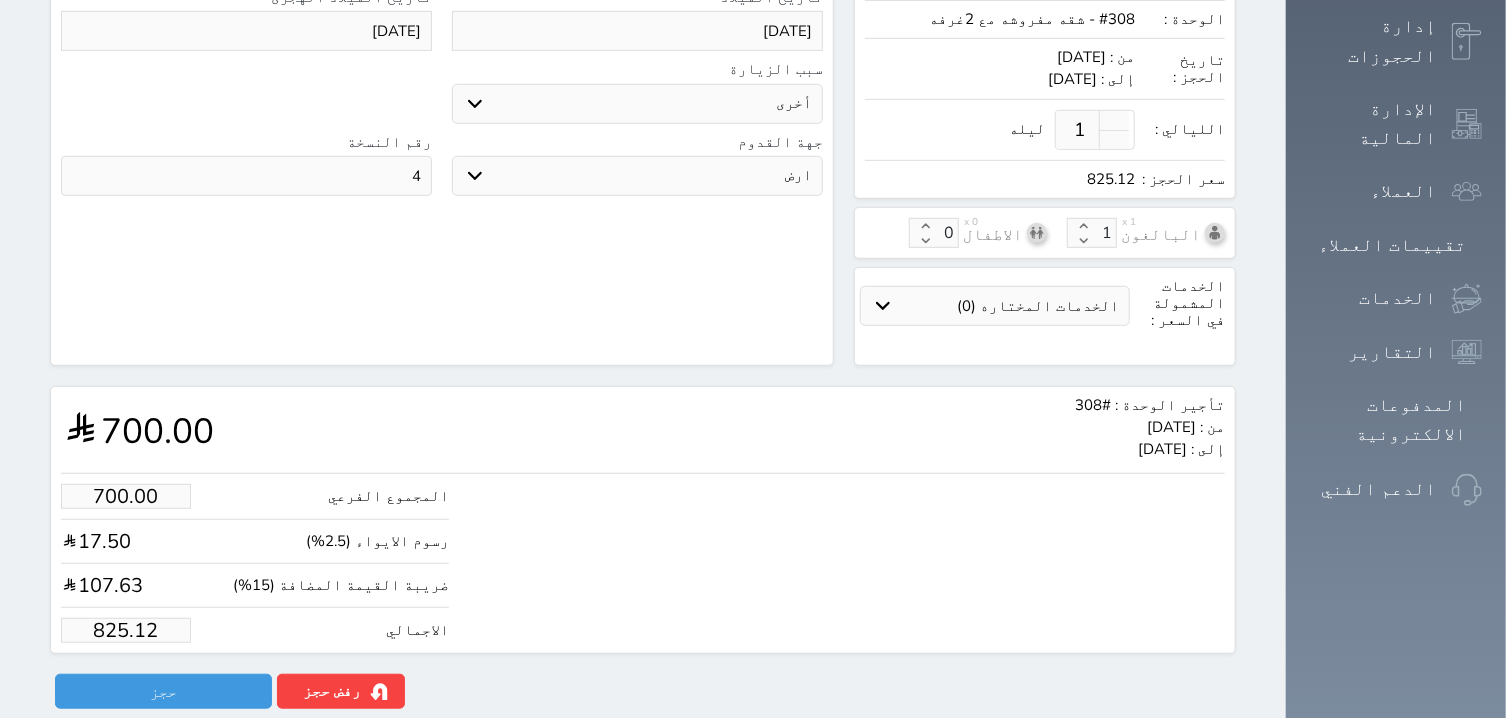 type on "2.55" 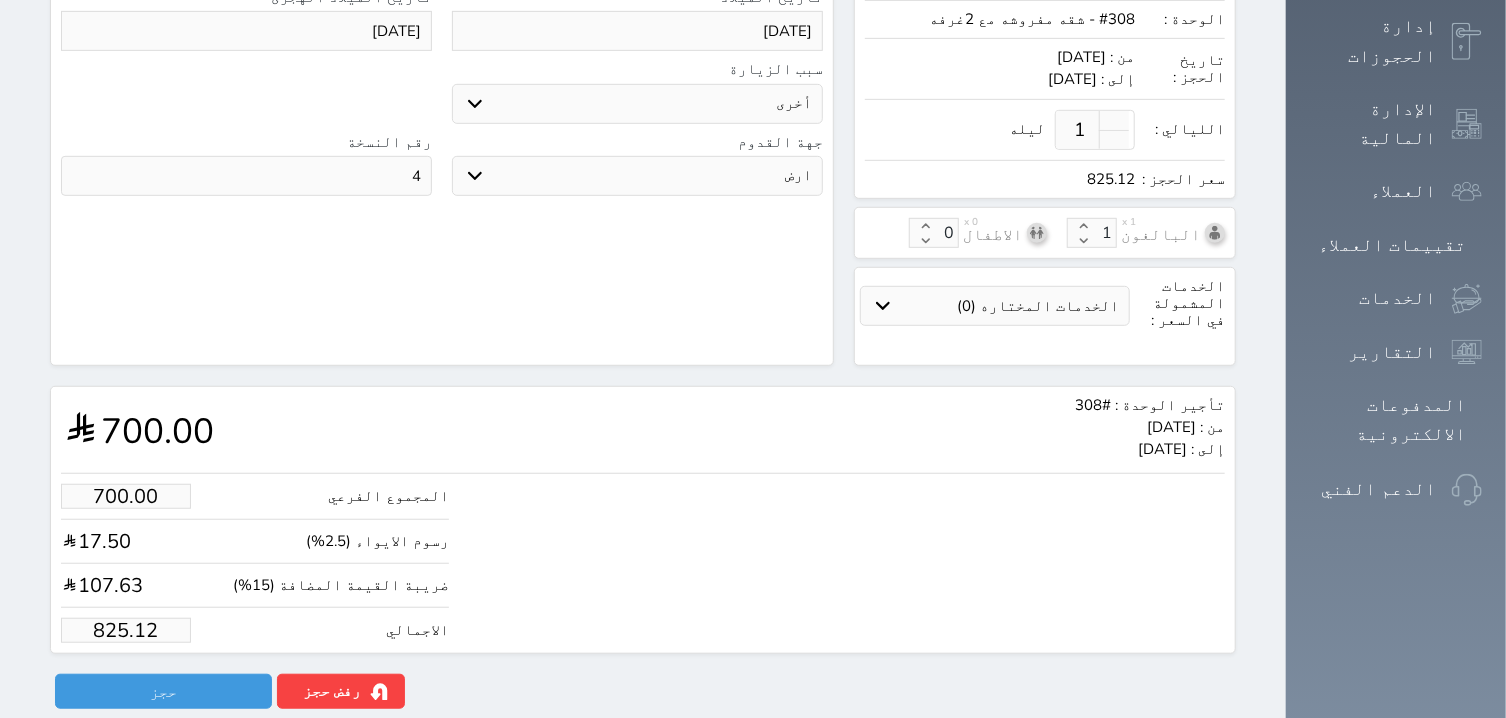 type on "3" 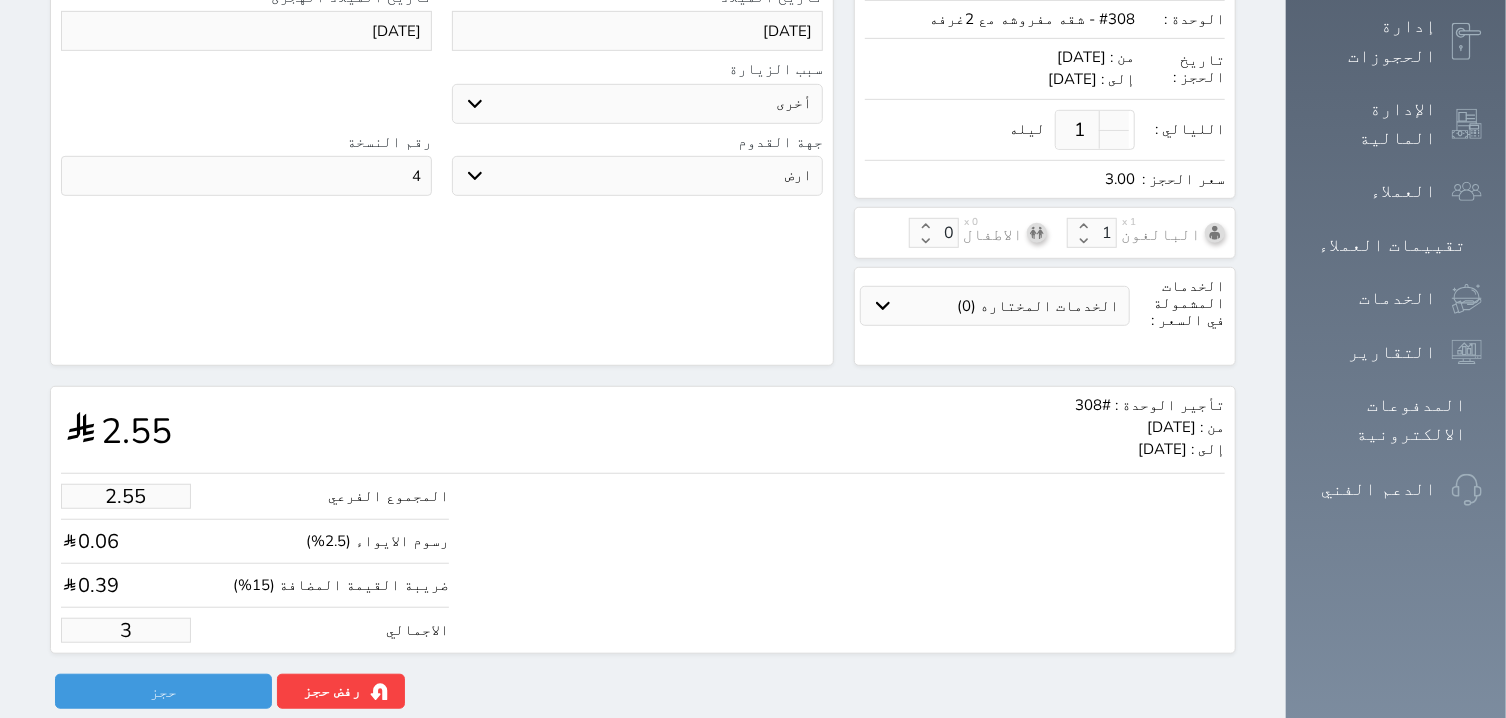 type on "29.69" 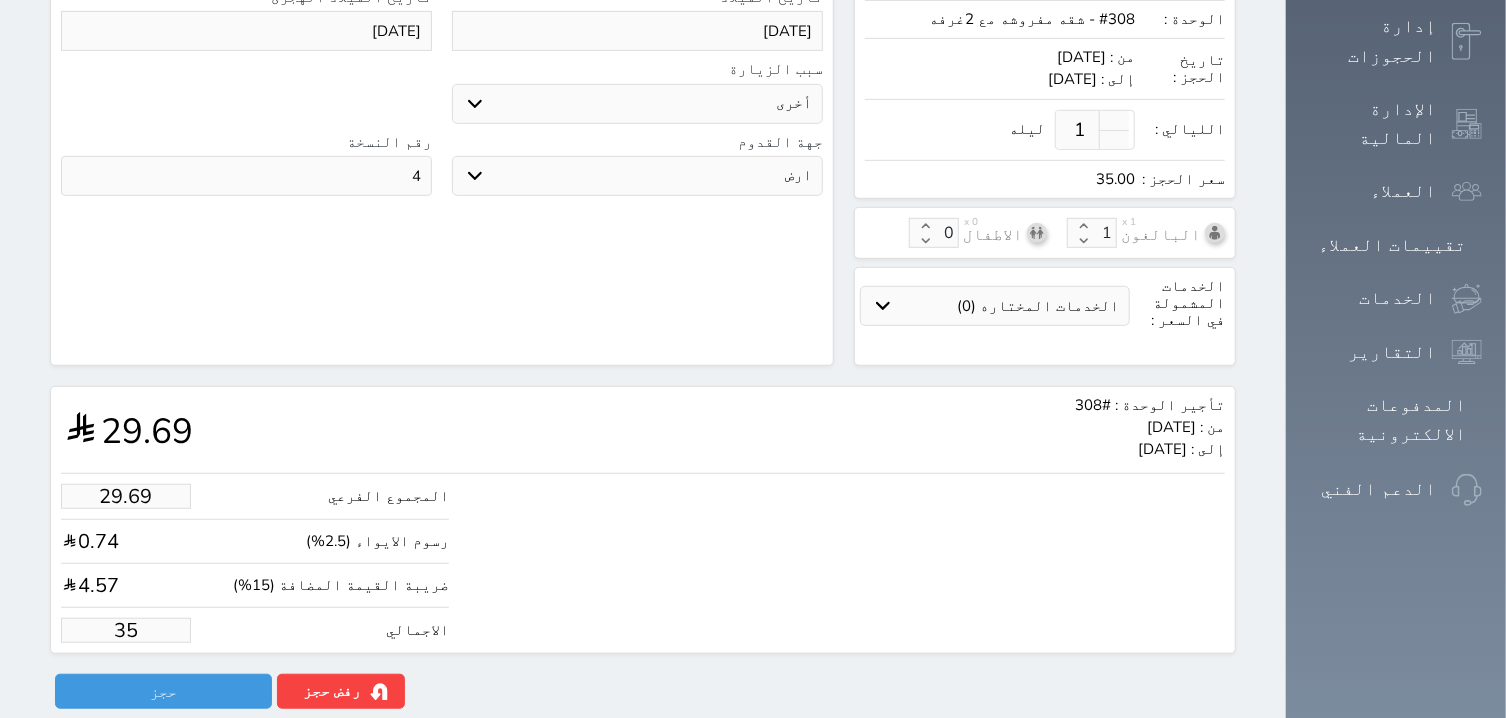 type on "296.92" 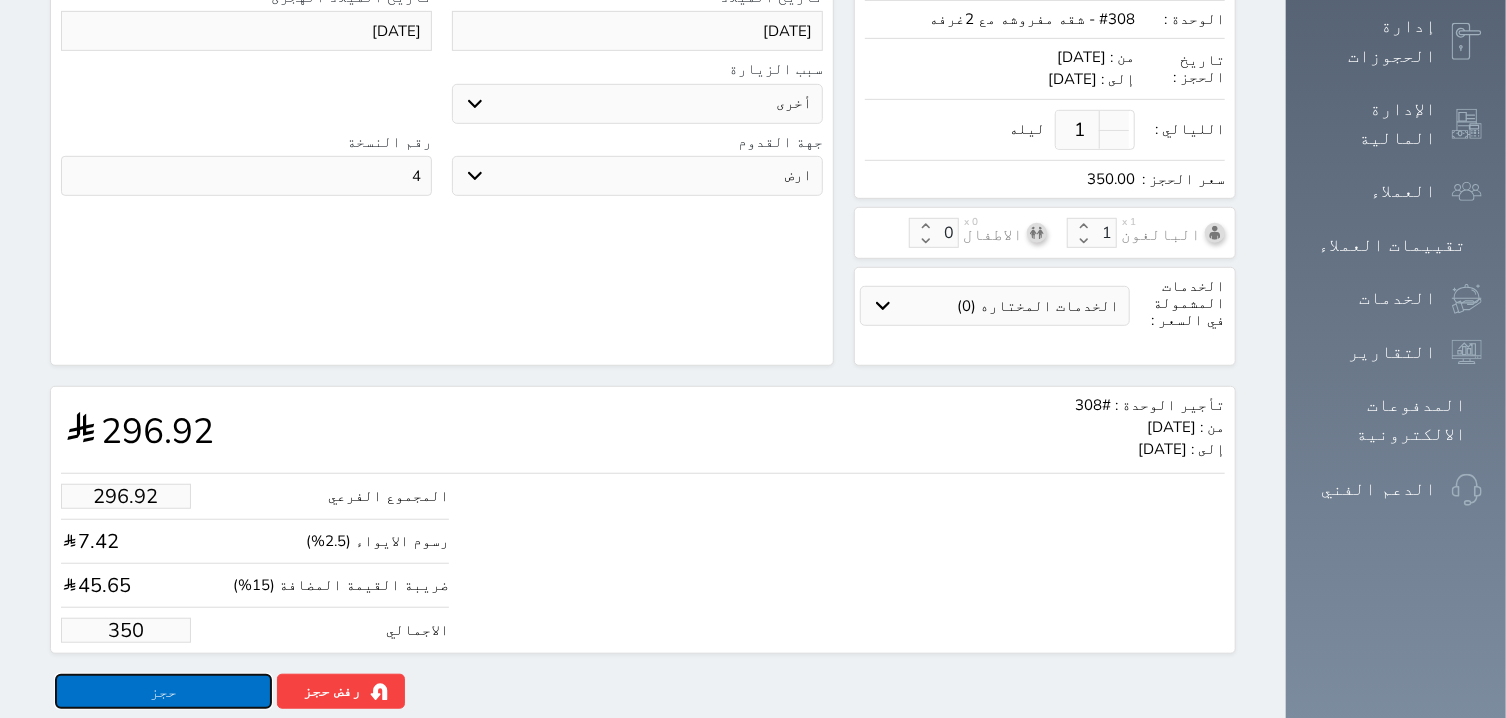 type on "350.00" 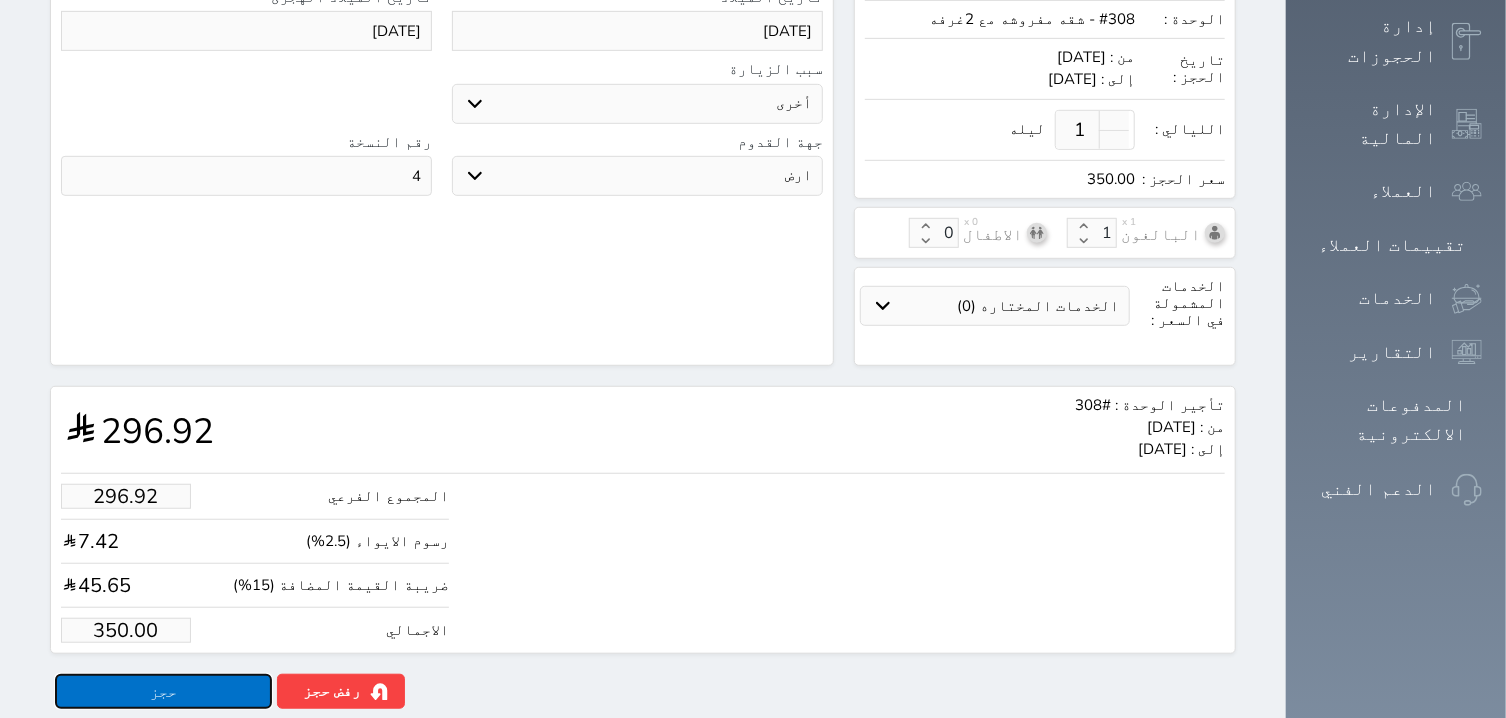 click on "حجز" at bounding box center (163, 691) 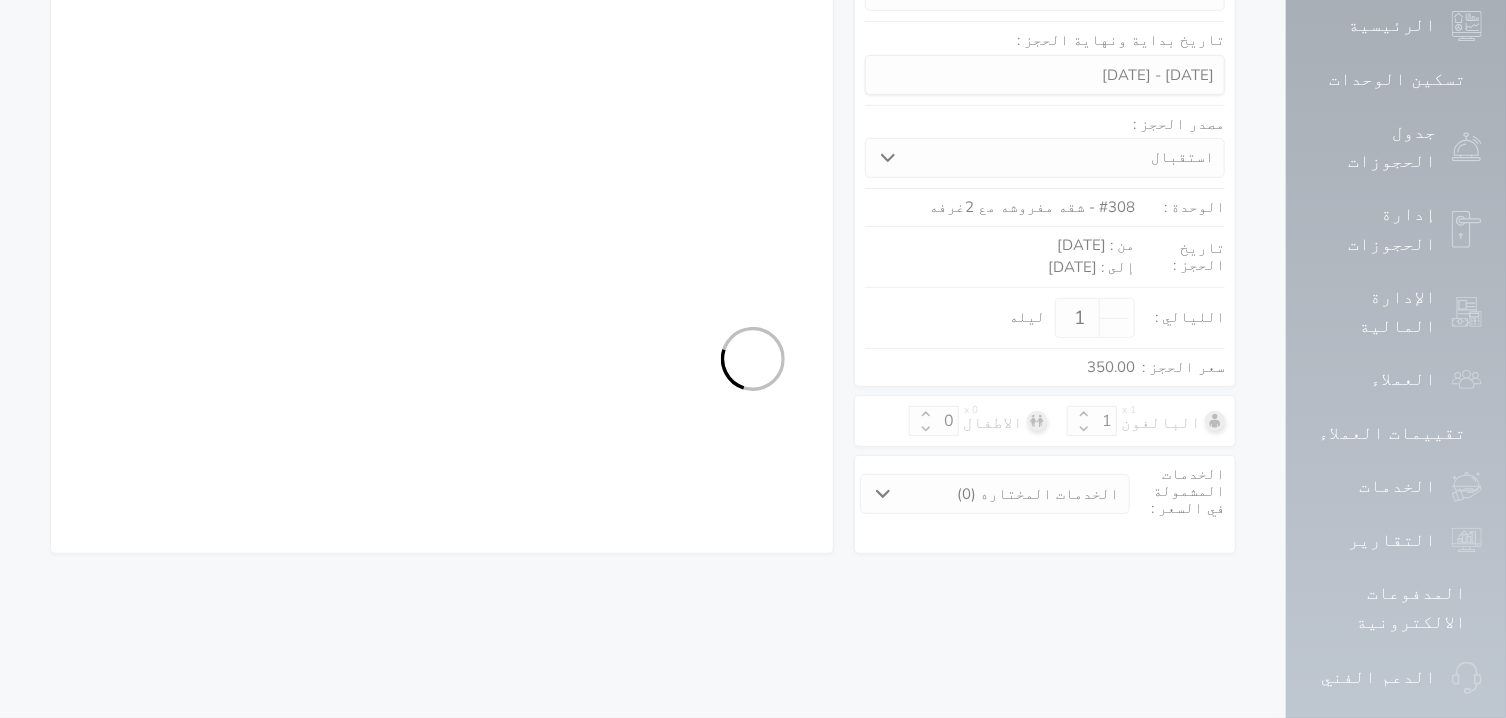 scroll, scrollTop: 317, scrollLeft: 0, axis: vertical 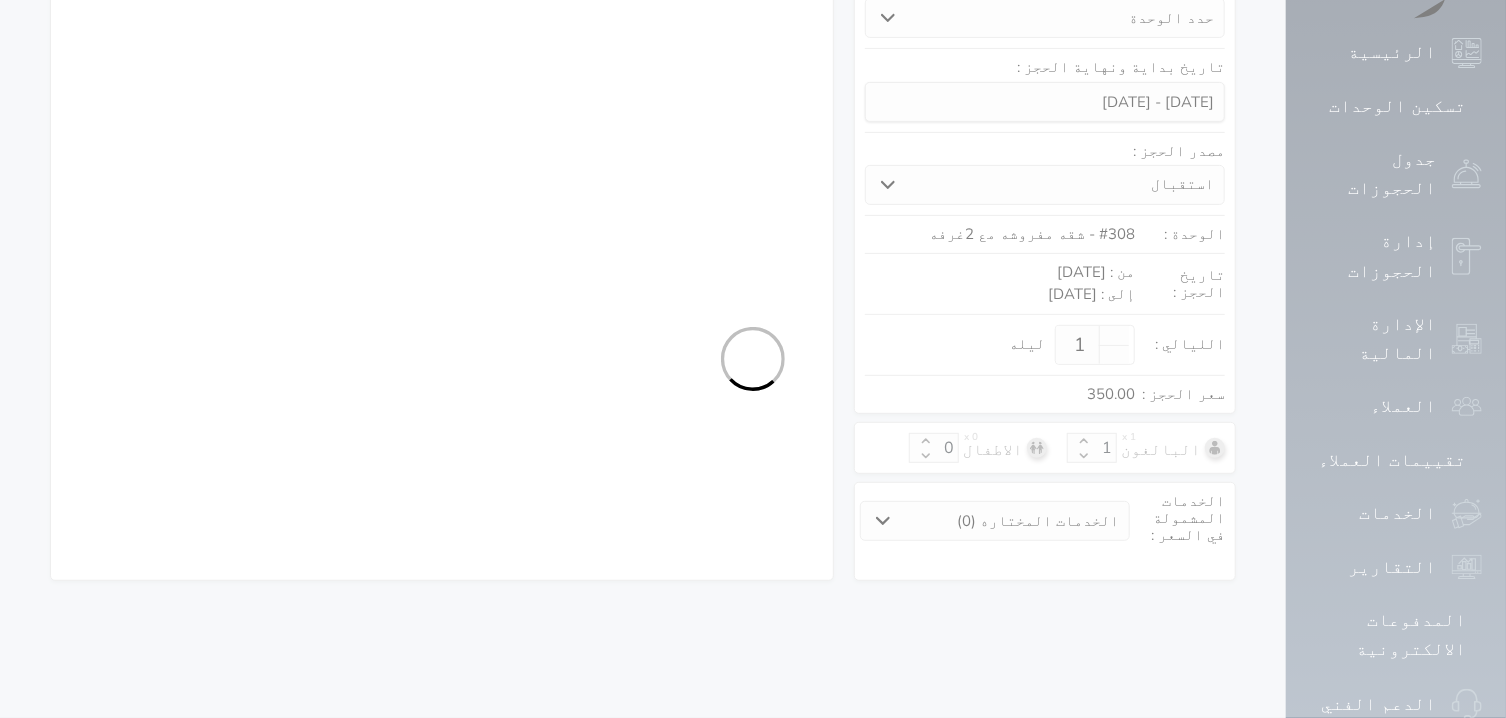 select on "1" 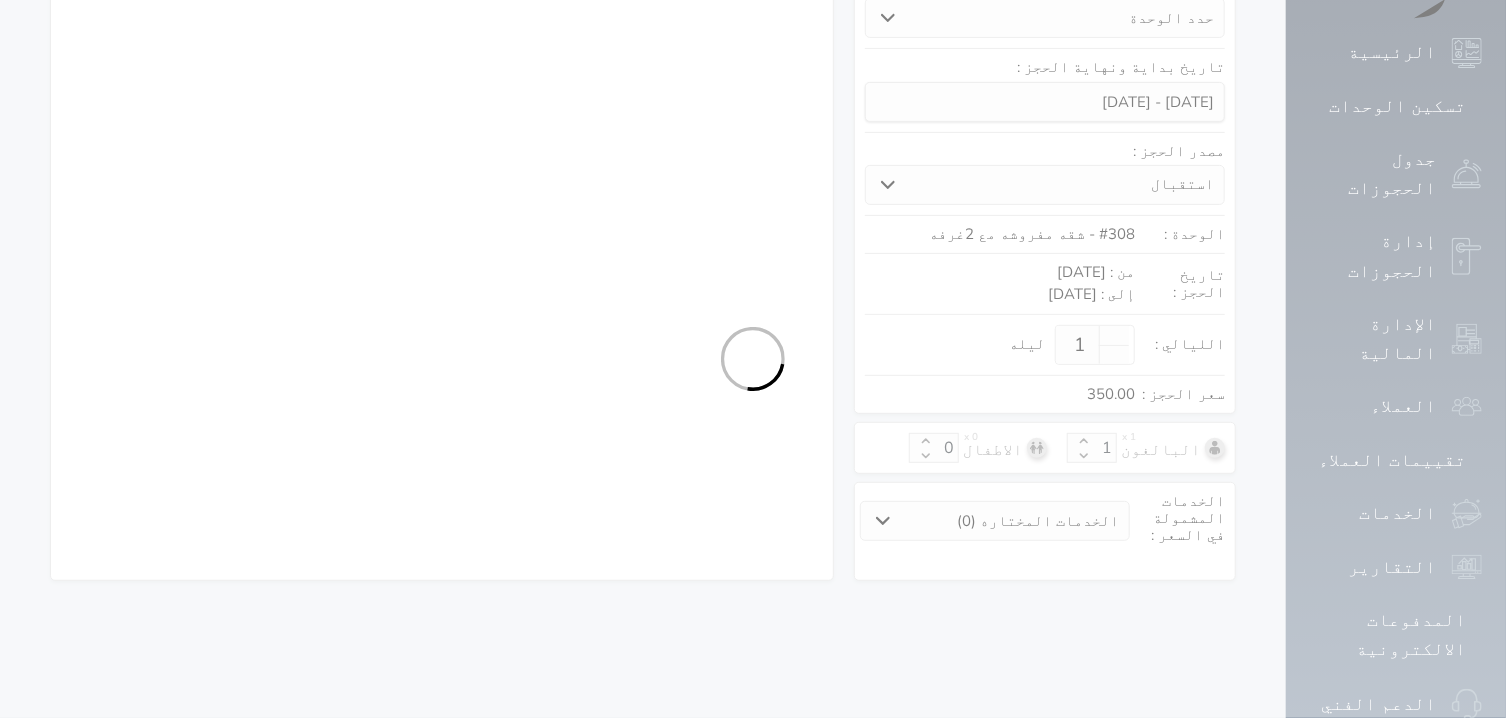 select on "113" 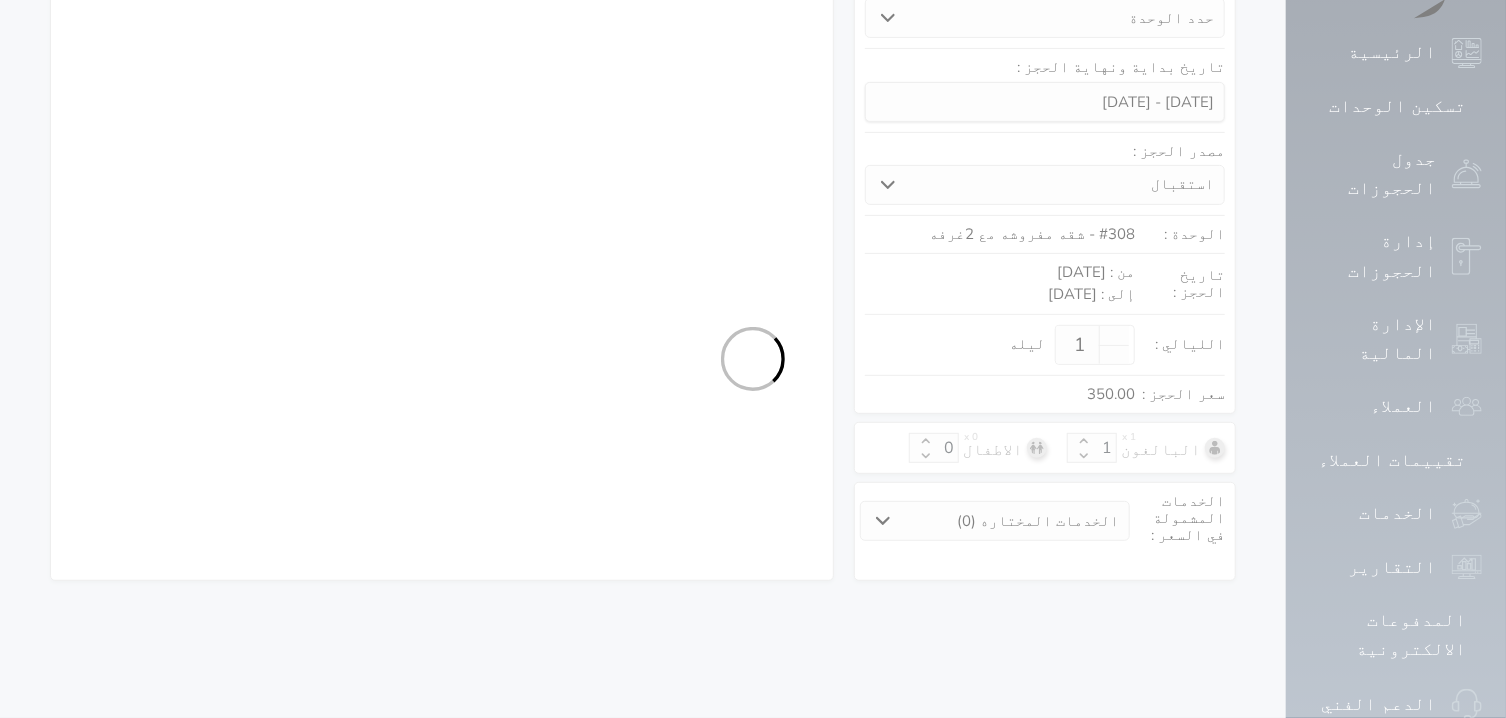 select on "1" 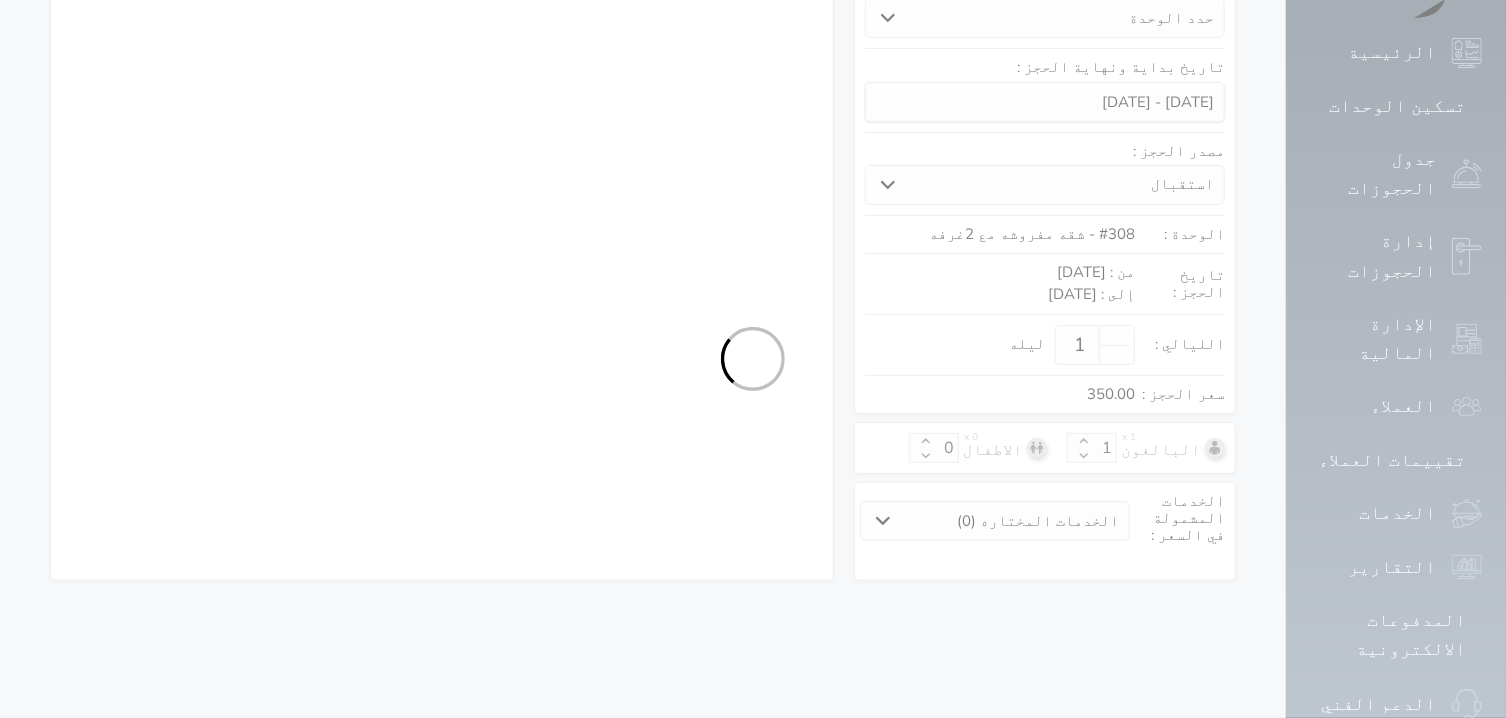 select on "7" 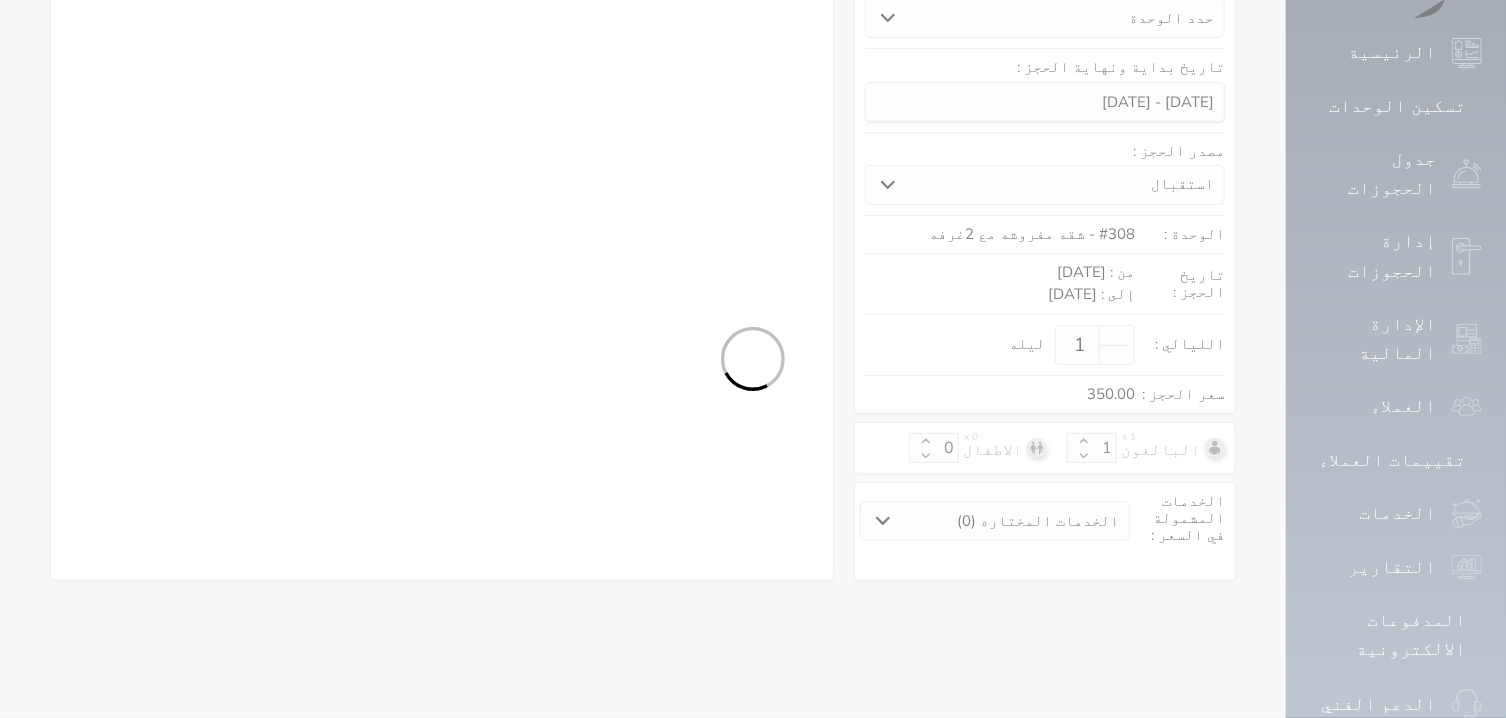 select on "9" 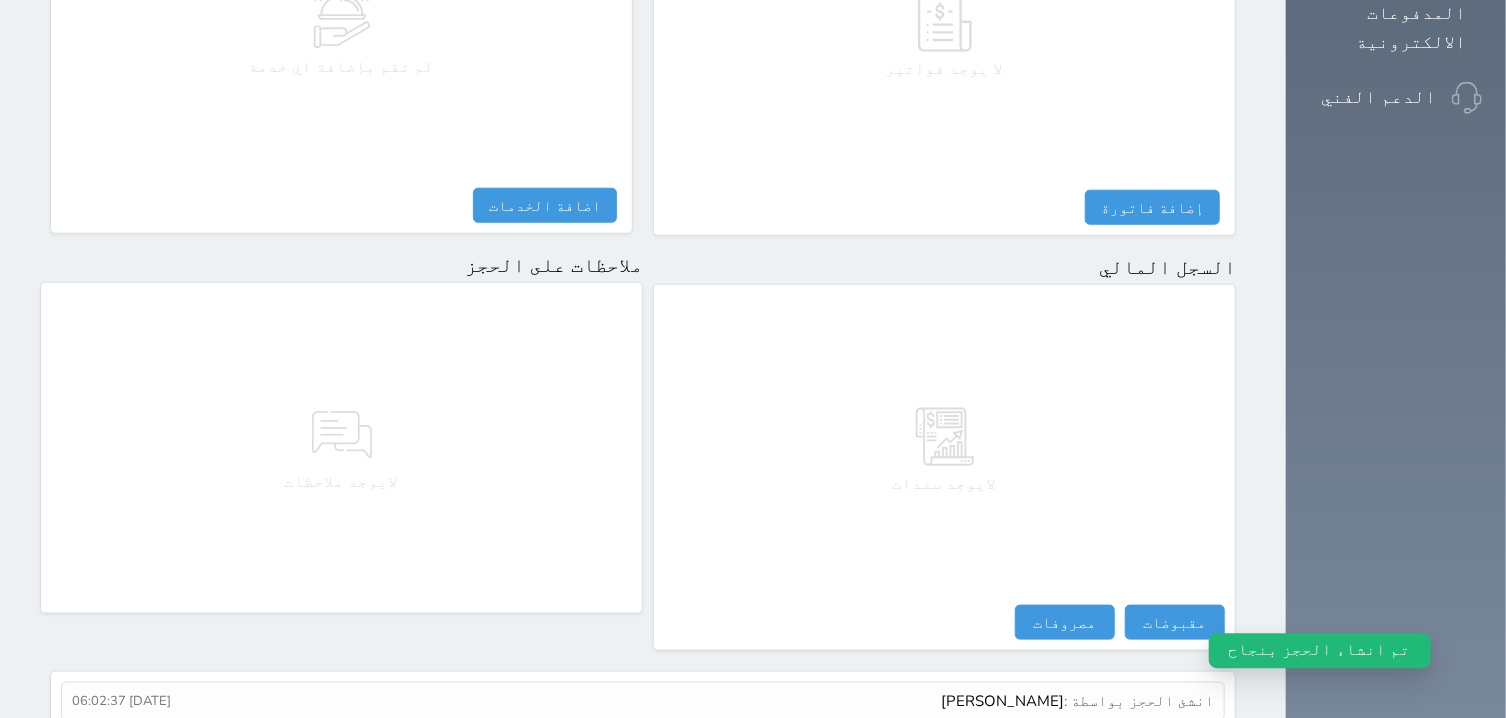 scroll, scrollTop: 984, scrollLeft: 0, axis: vertical 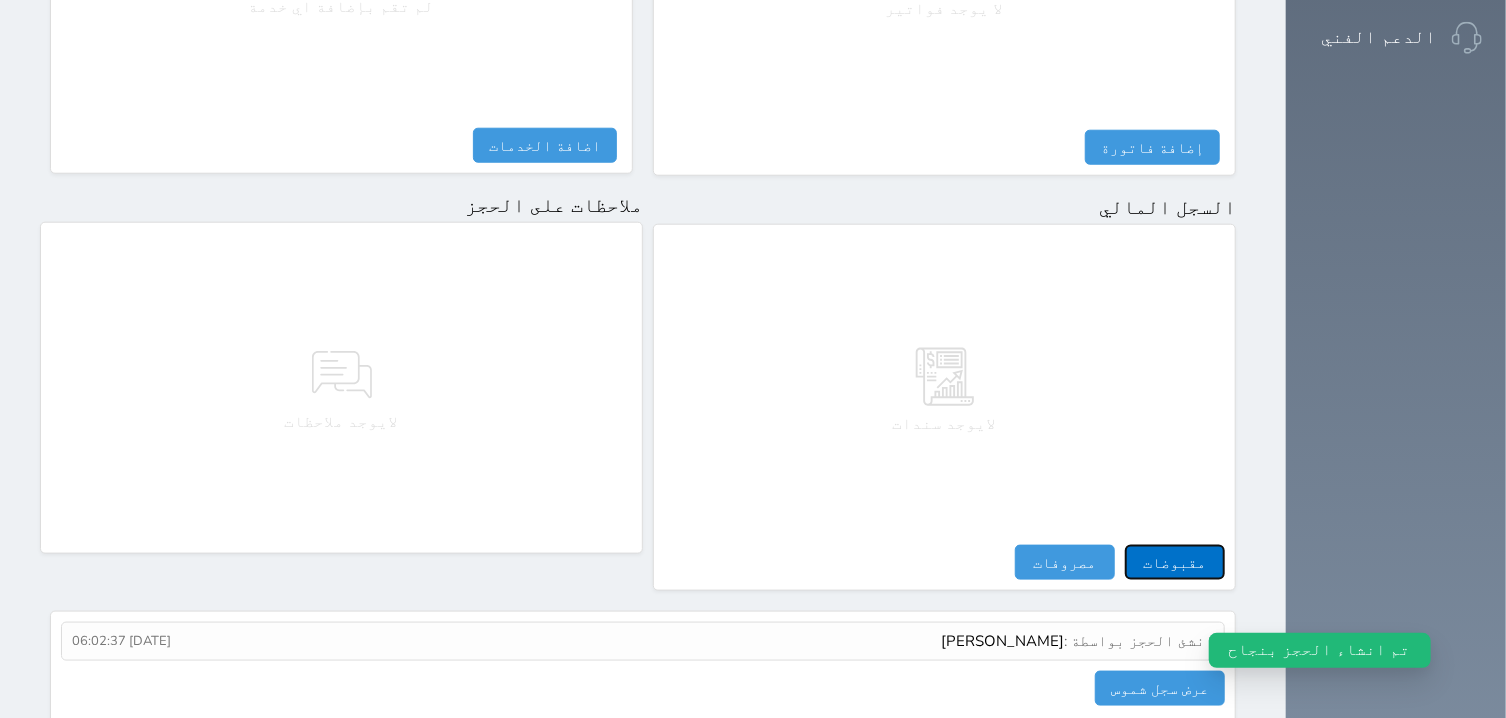 click on "مقبوضات" at bounding box center [1175, 562] 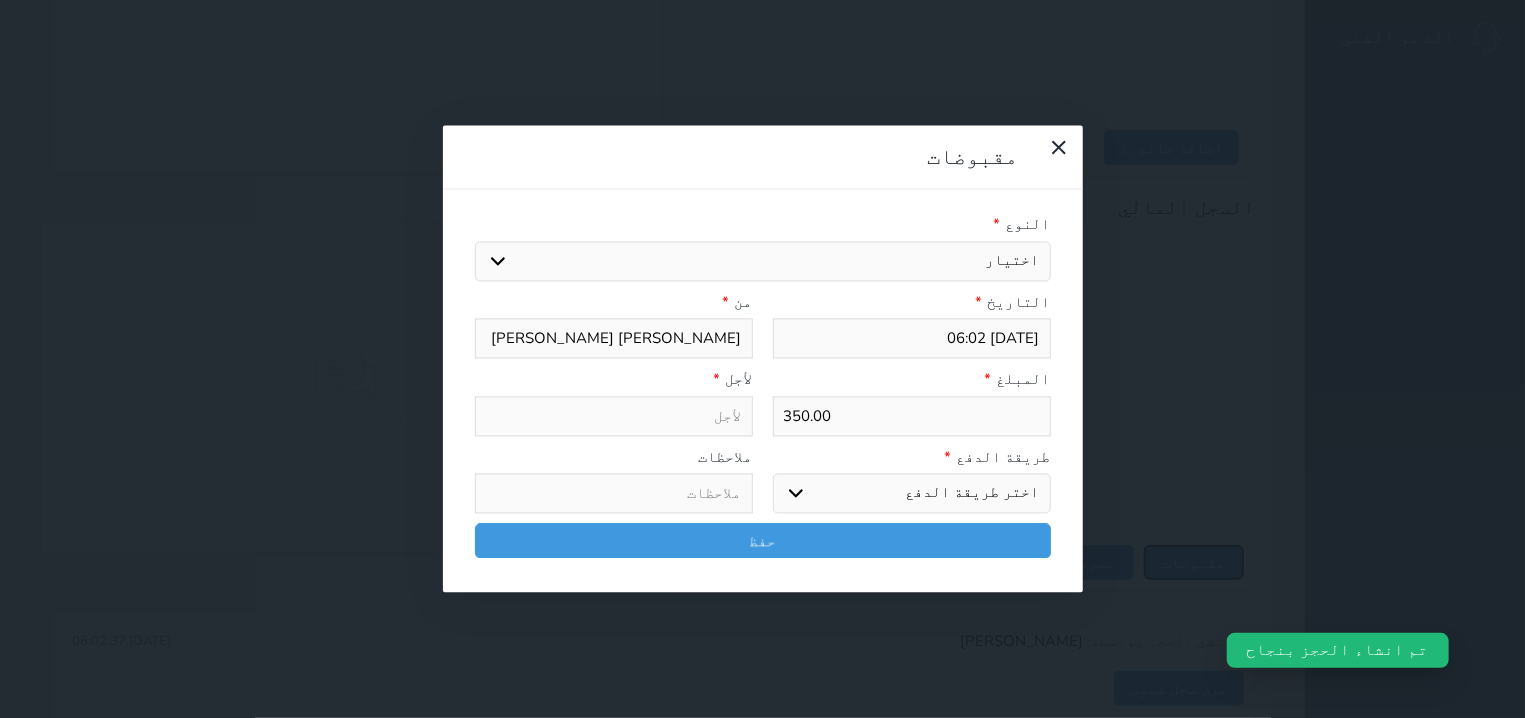 select 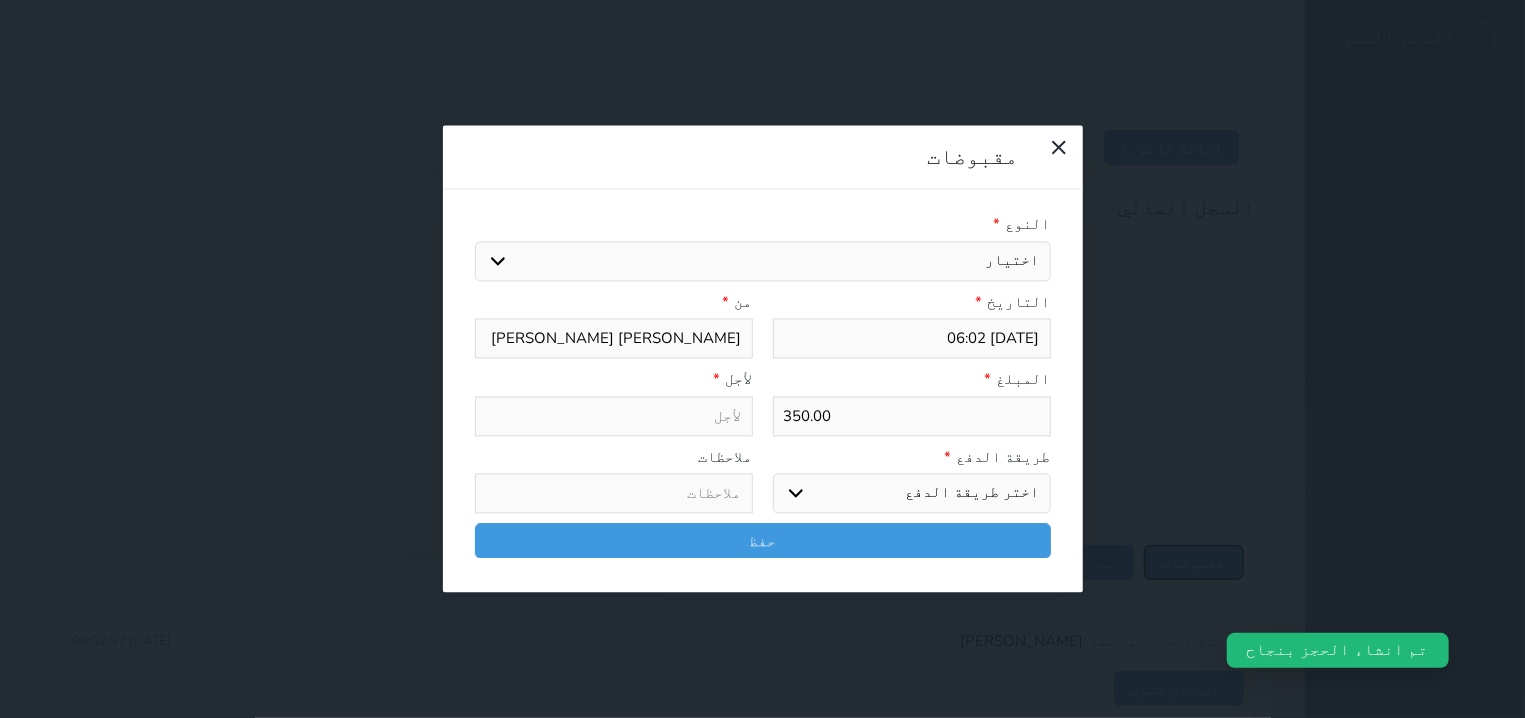select 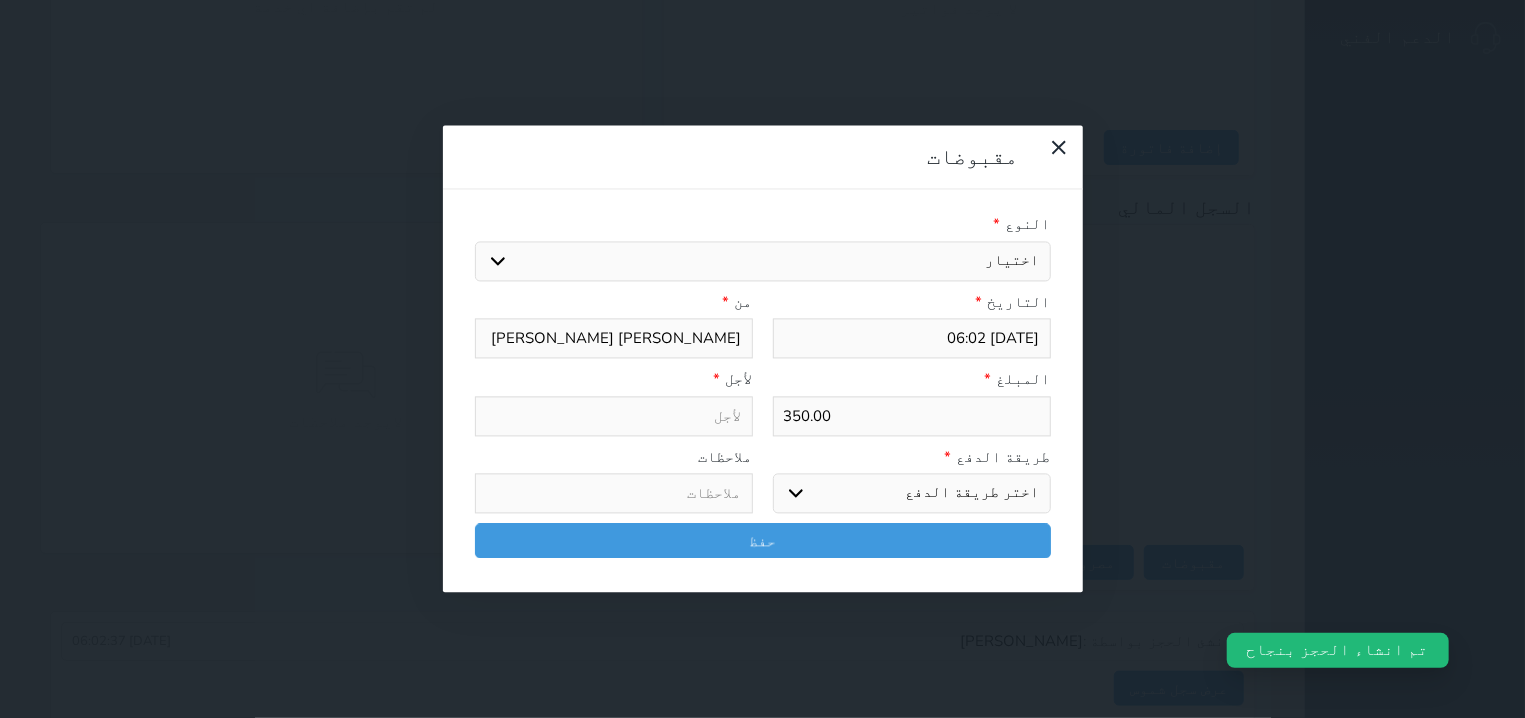 click on "اختيار   مقبوضات عامة قيمة إيجار فواتير تامين عربون لا ينطبق آخر مغسلة واي فاي - الإنترنت مواقف السيارات طعام الأغذية والمشروبات مشروبات المشروبات الباردة المشروبات الساخنة الإفطار غداء عشاء مخبز و كعك حمام سباحة الصالة الرياضية سبا و خدمات الجمال اختيار وإسقاط (خدمات النقل) ميني بار كابل - تلفزيون سرير إضافي تصفيف الشعر التسوق خدمات الجولات السياحية المنظمة خدمات الدليل السياحي" at bounding box center [763, 261] 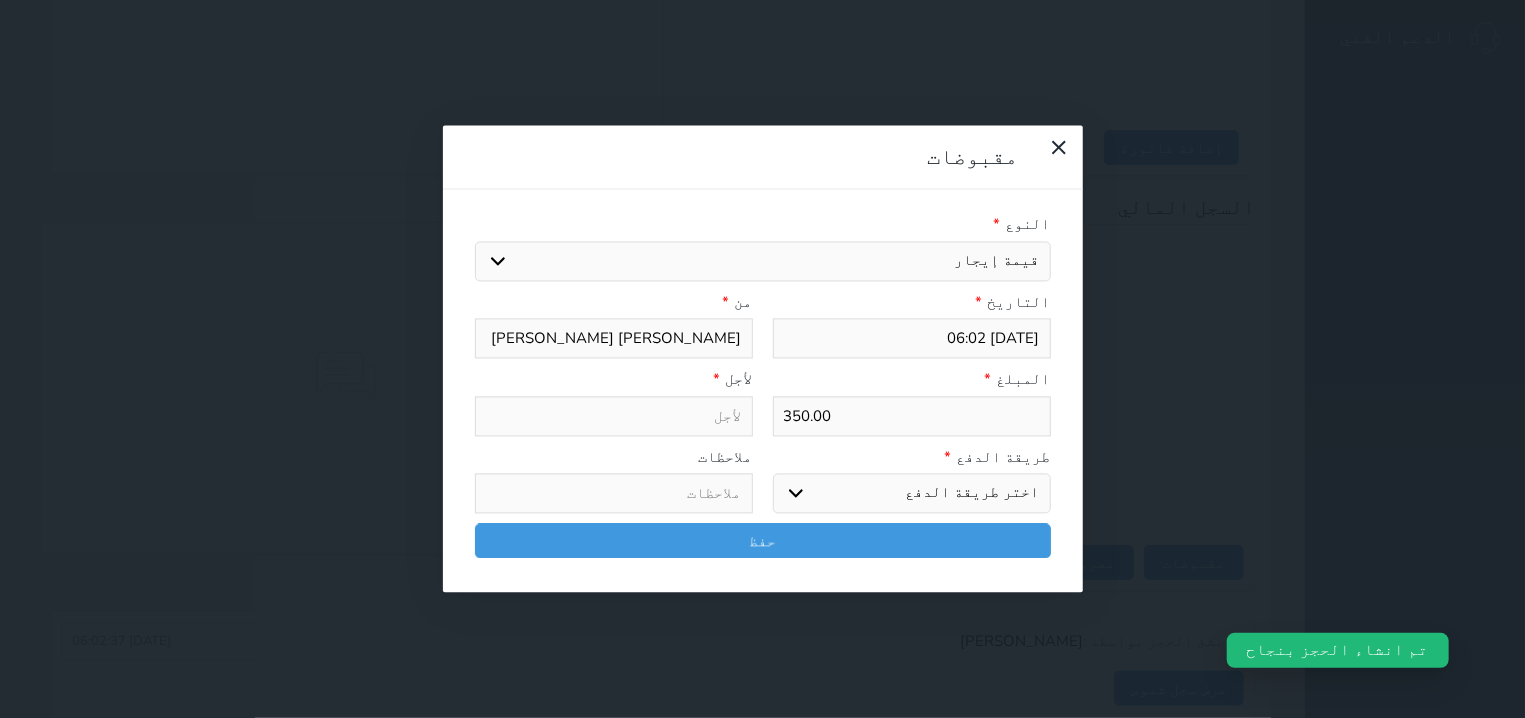 select 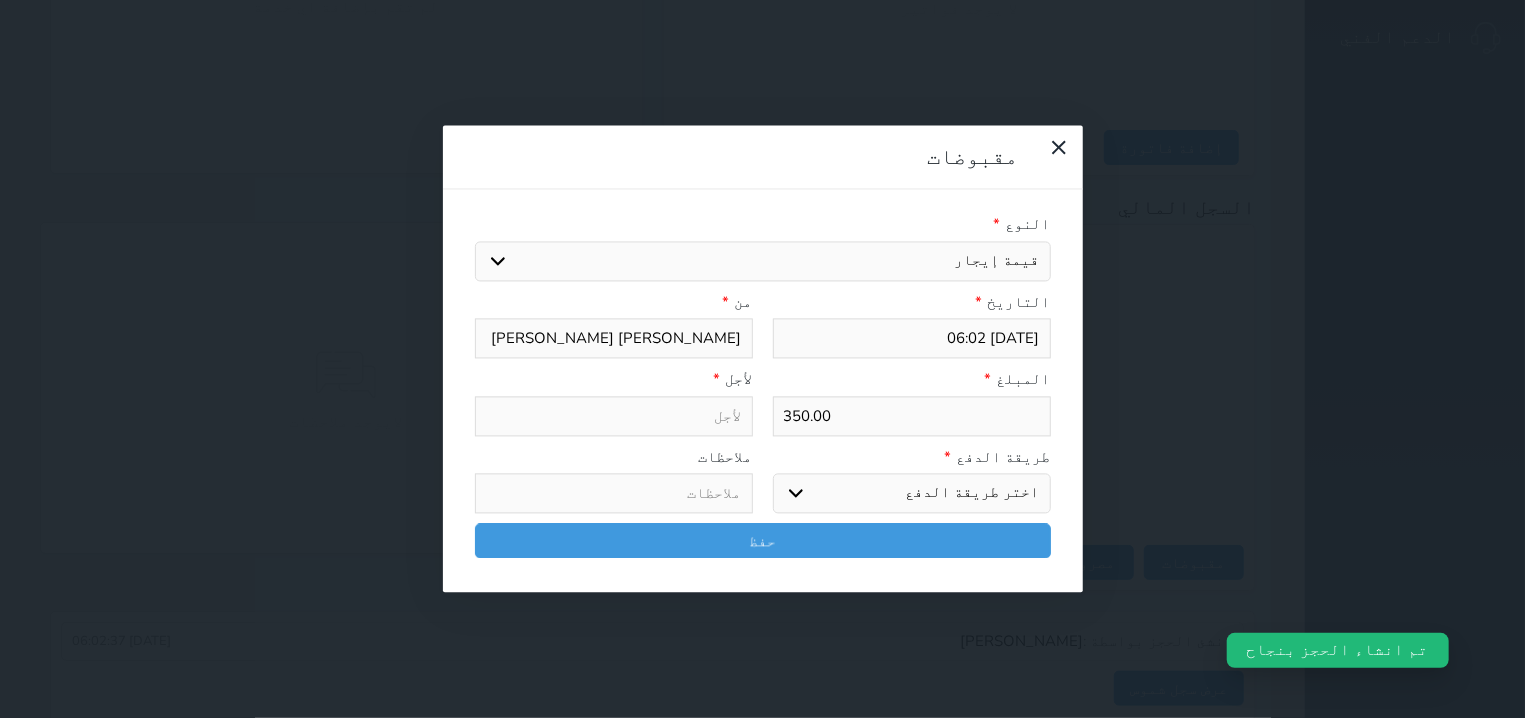 type on "قيمة إيجار - الوحدة - 308" 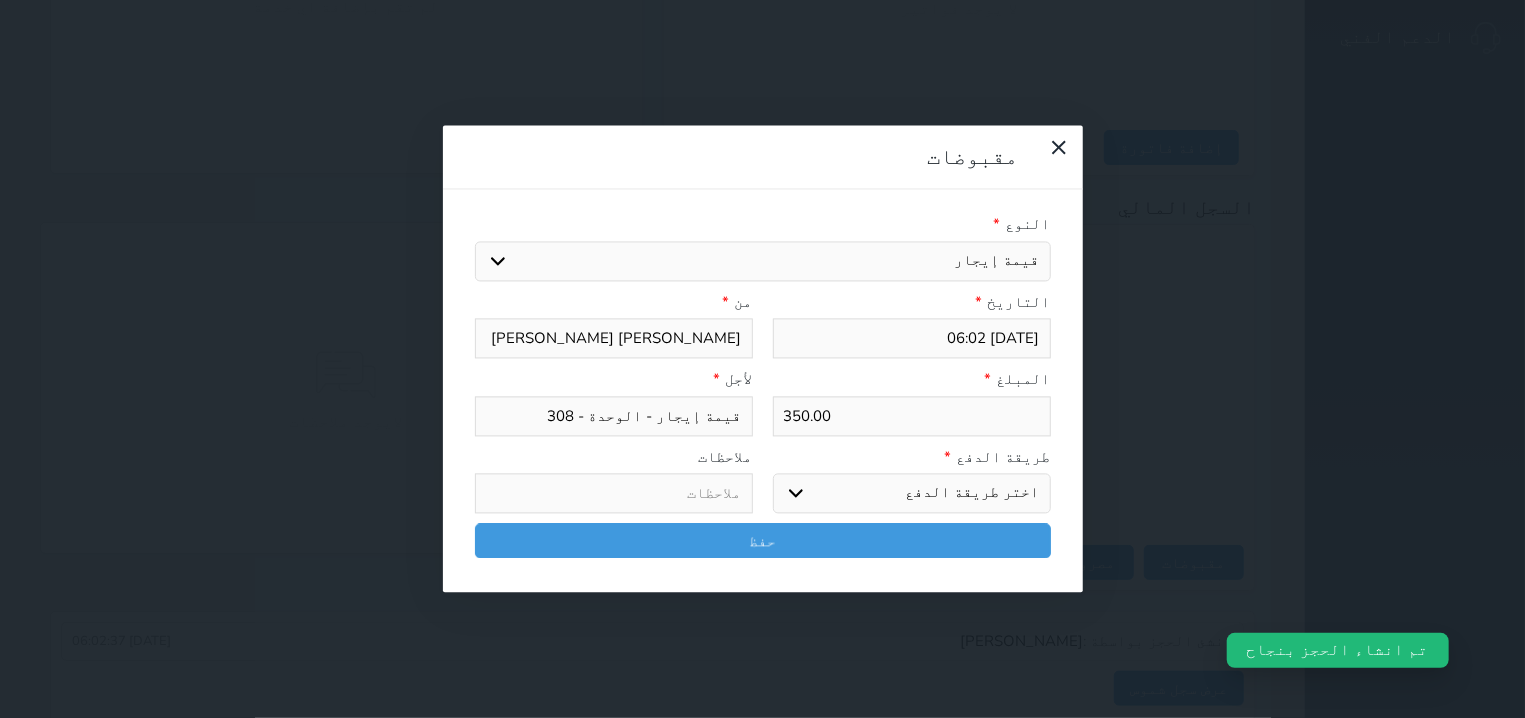 click on "اختر طريقة الدفع   دفع نقدى   تحويل بنكى   مدى   بطاقة ائتمان   آجل" at bounding box center (912, 494) 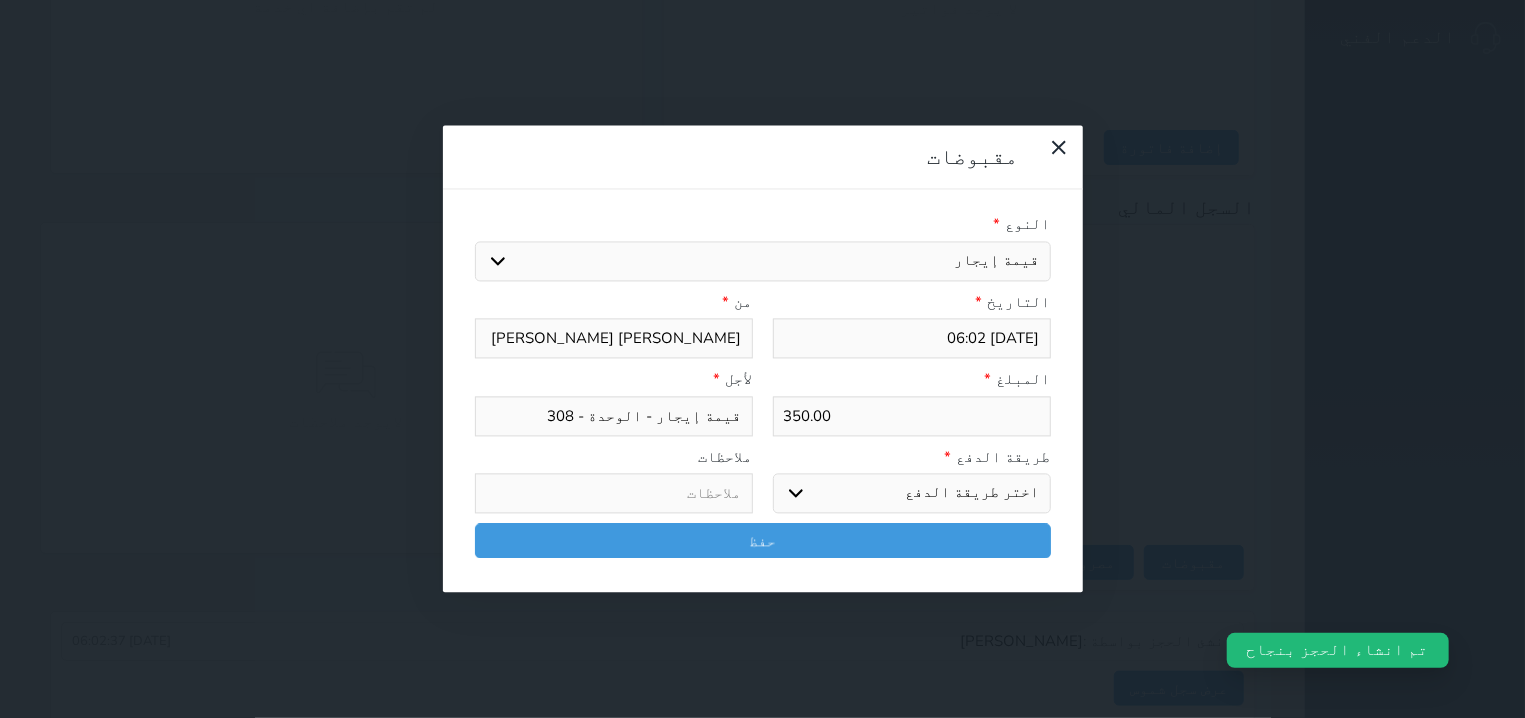 select on "mada" 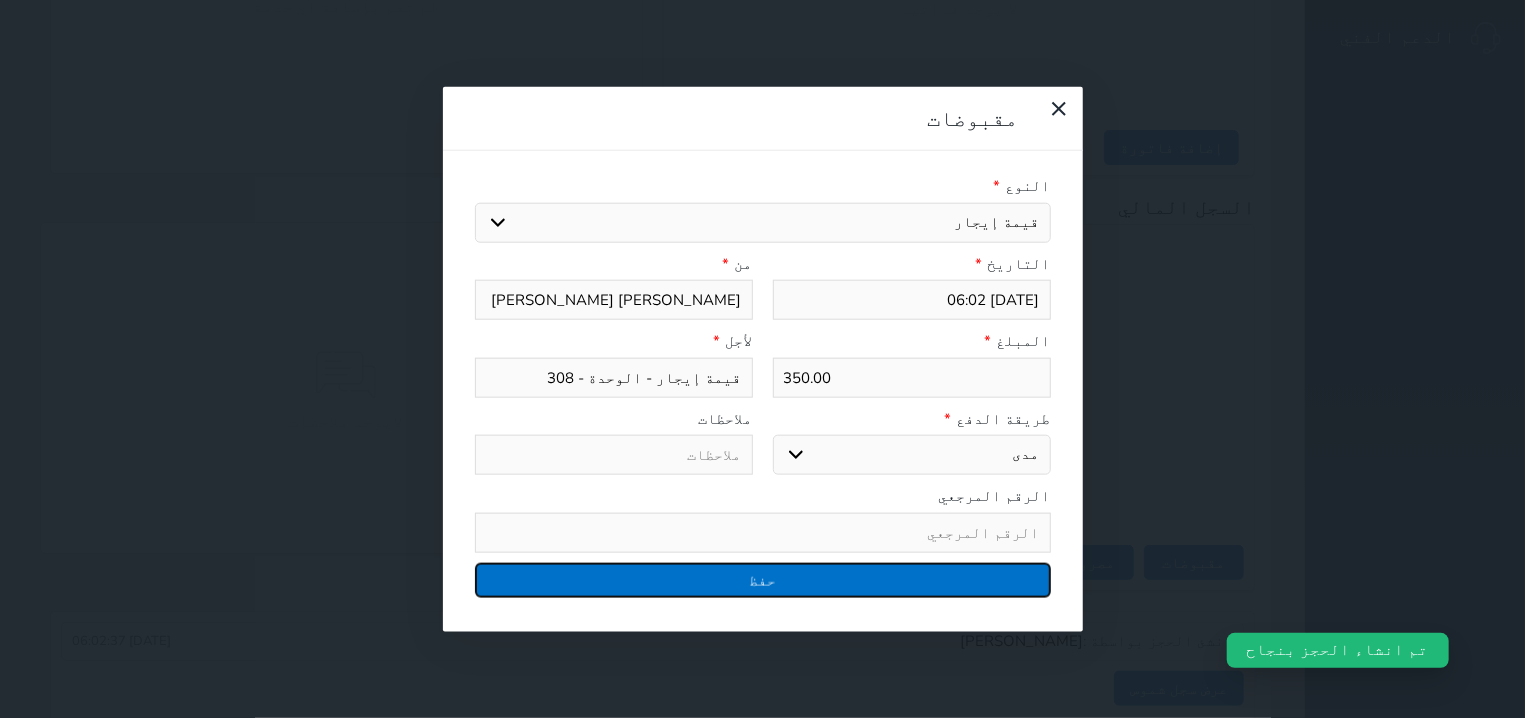 click on "حفظ" at bounding box center (763, 579) 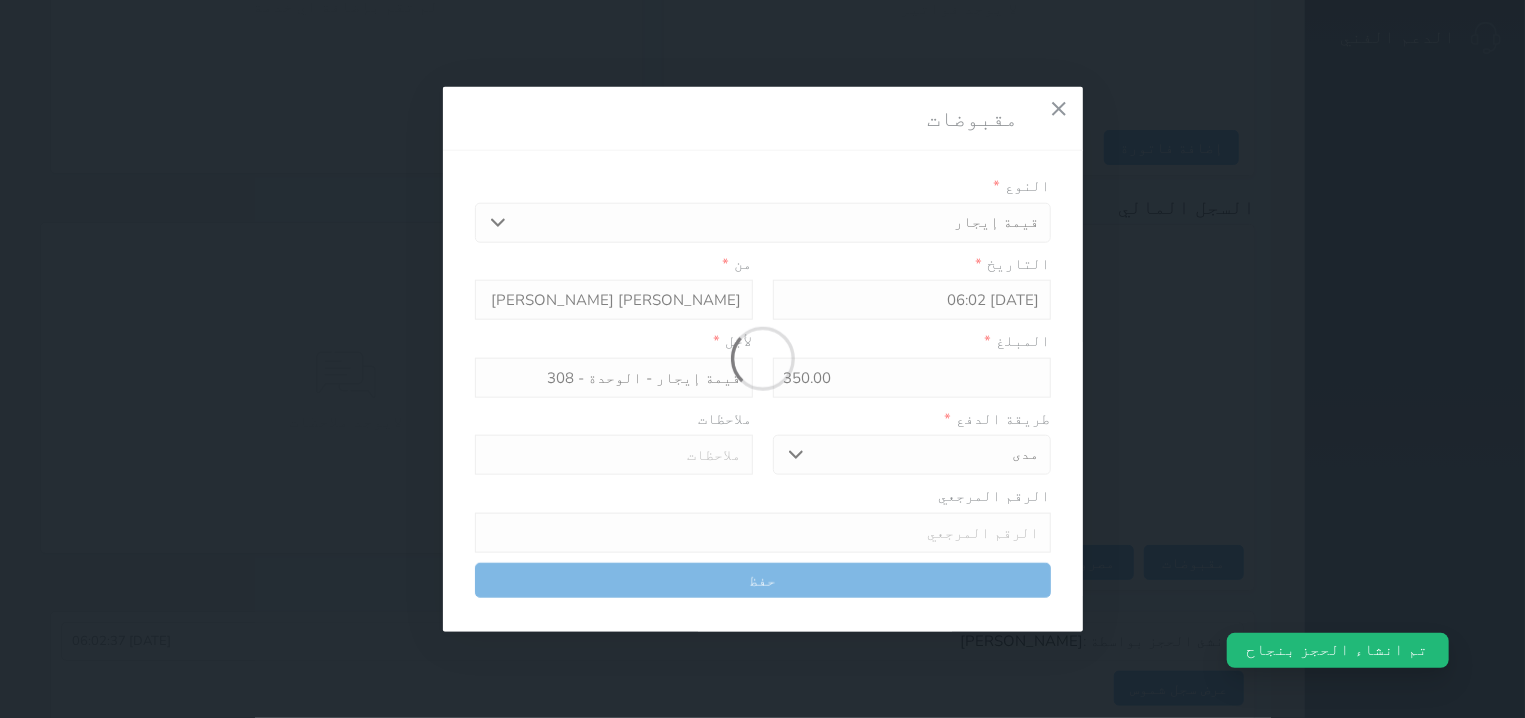 select 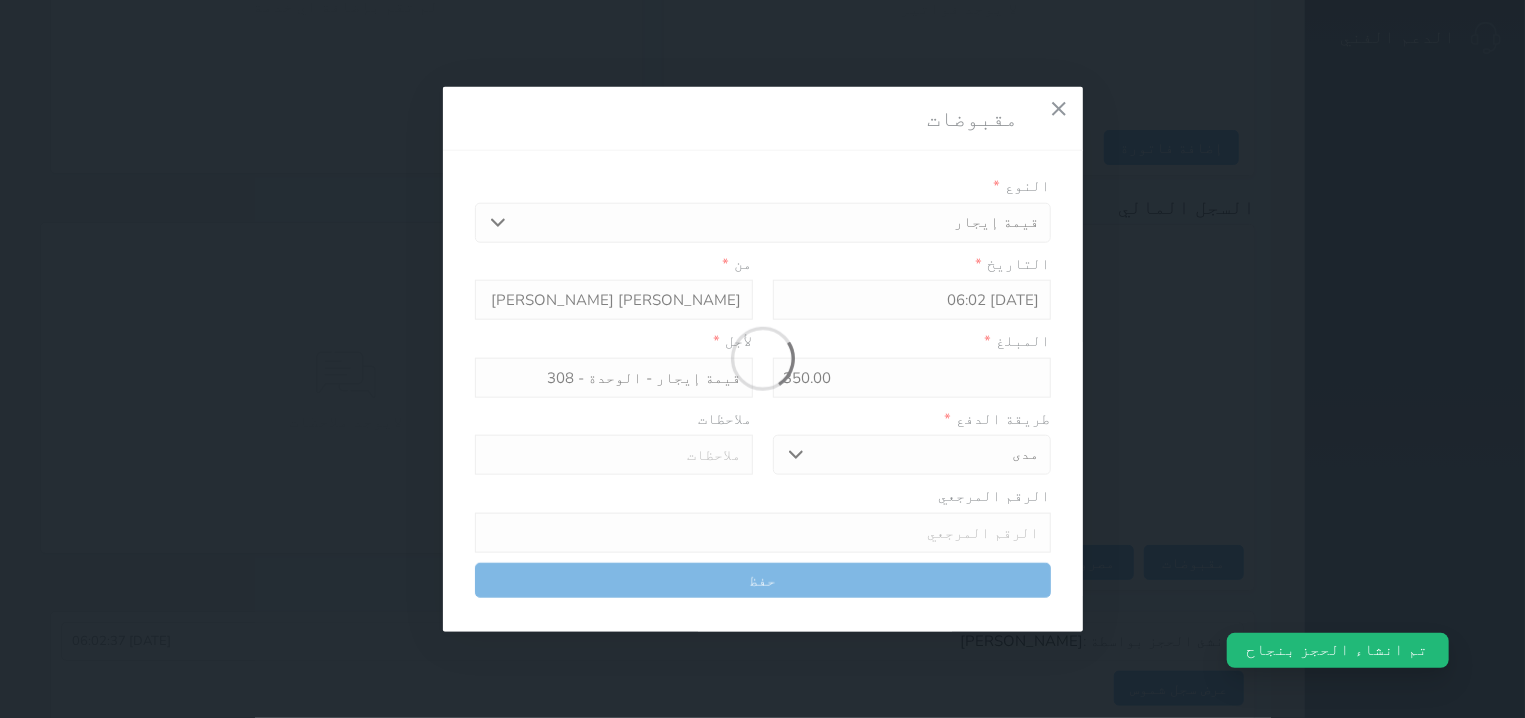 type 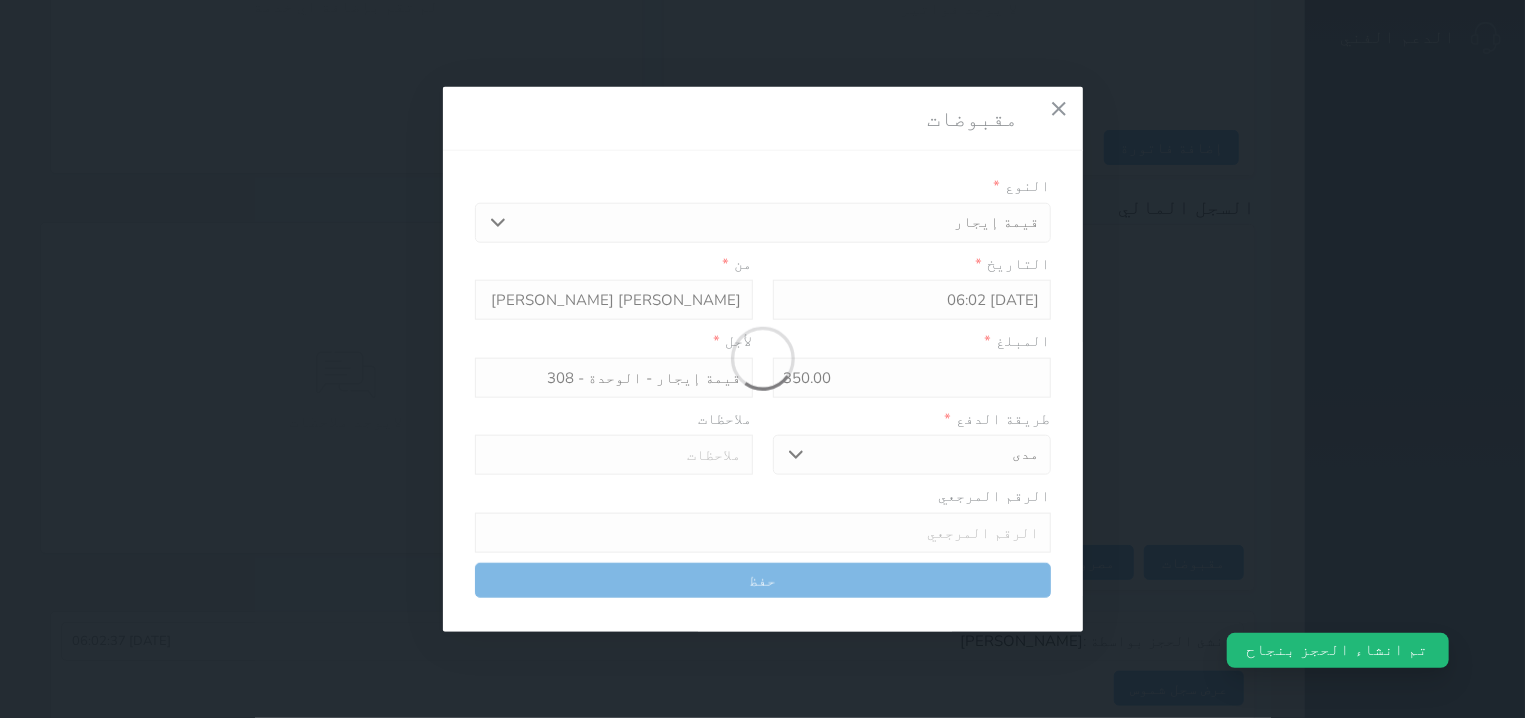 type on "0" 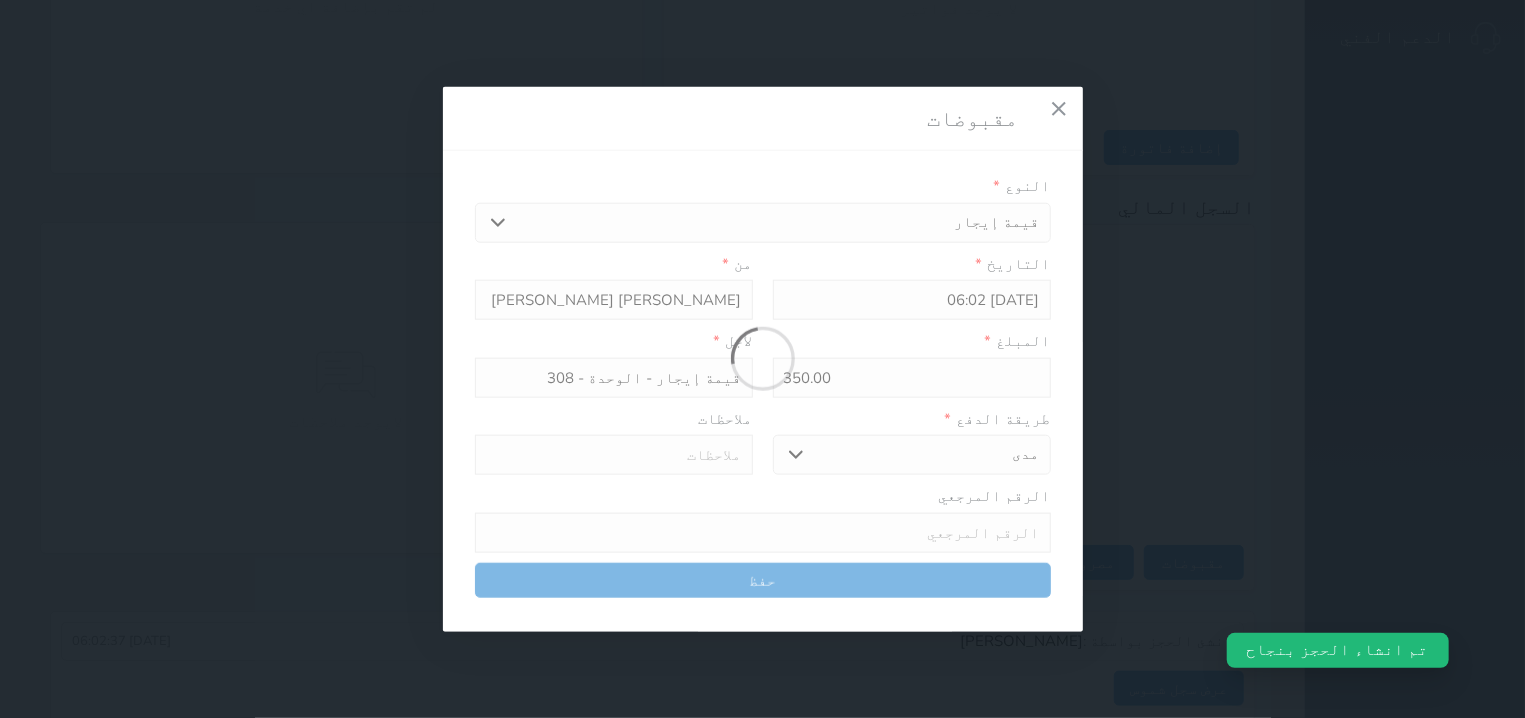 select 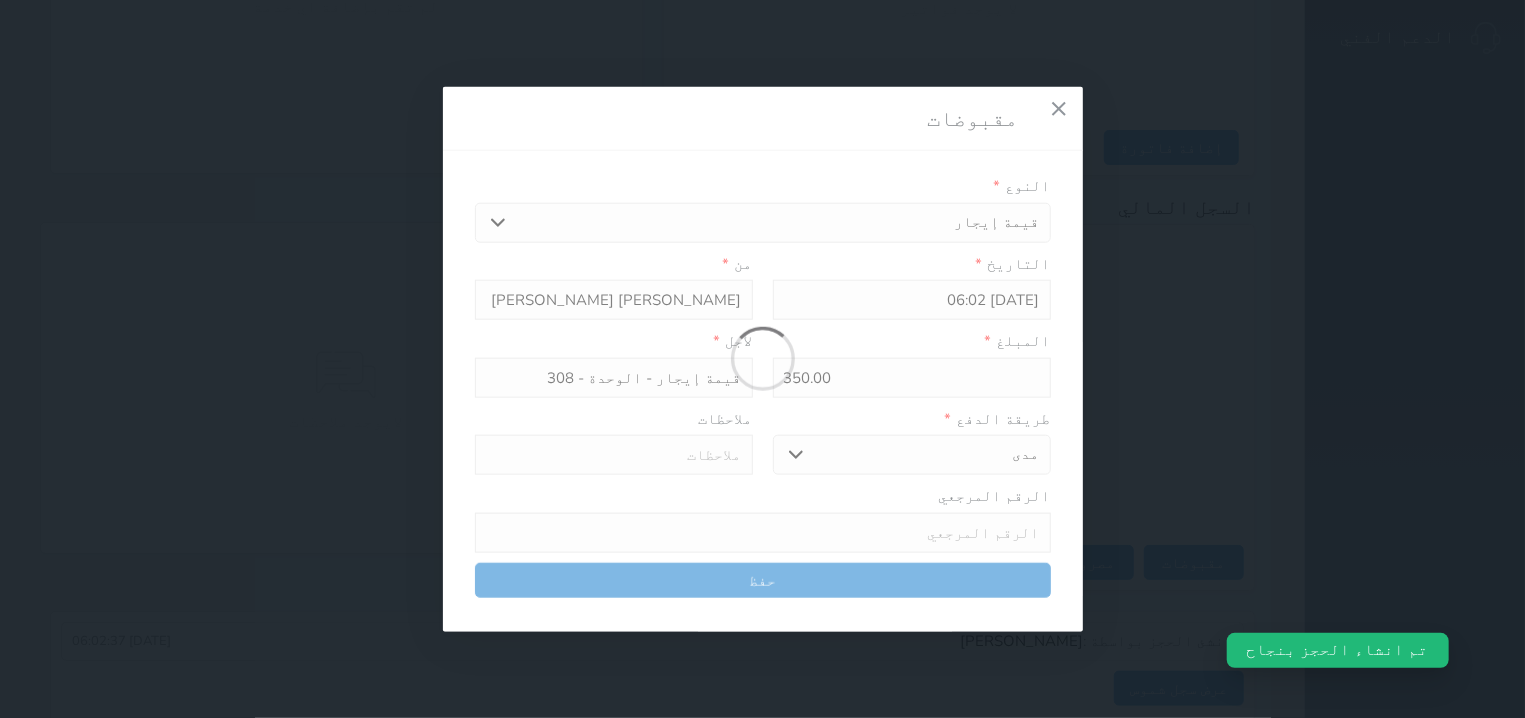 type on "0" 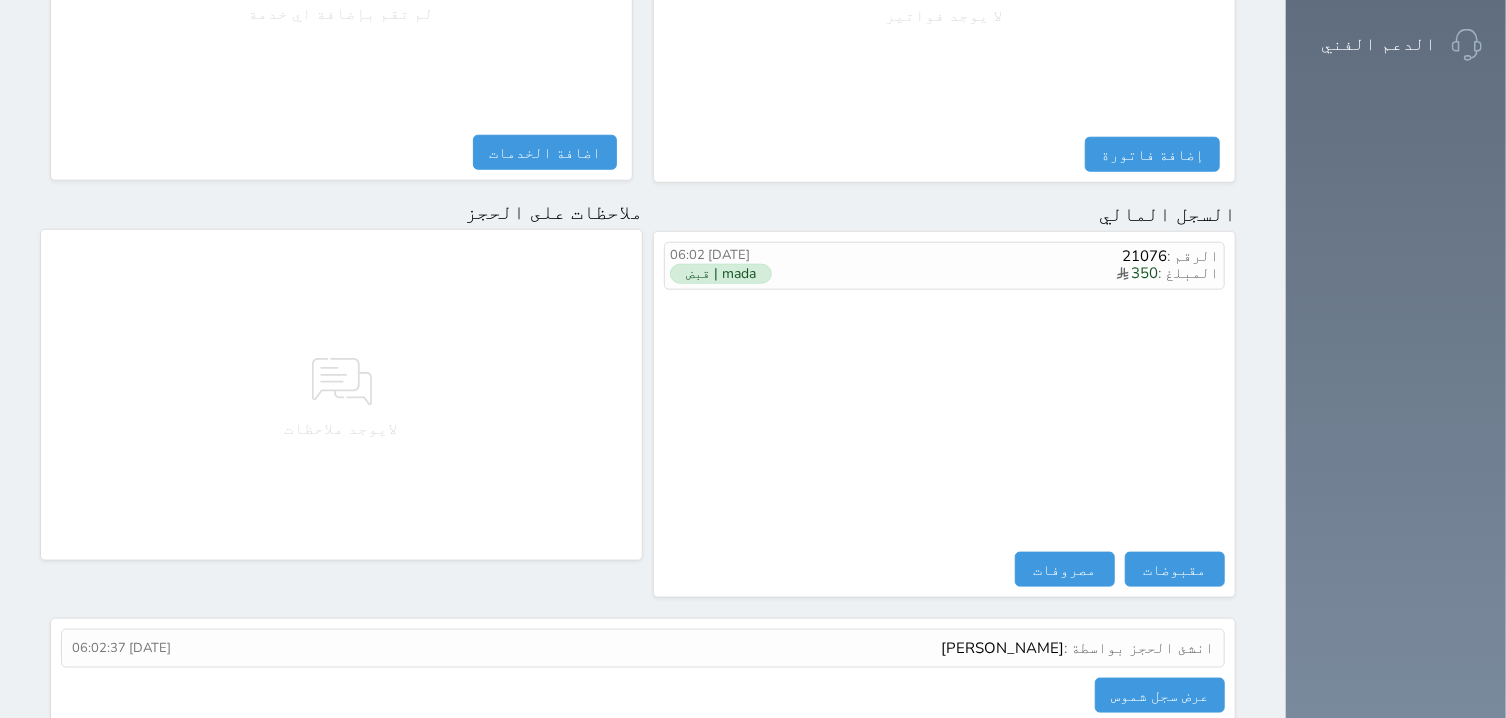 scroll, scrollTop: 984, scrollLeft: 0, axis: vertical 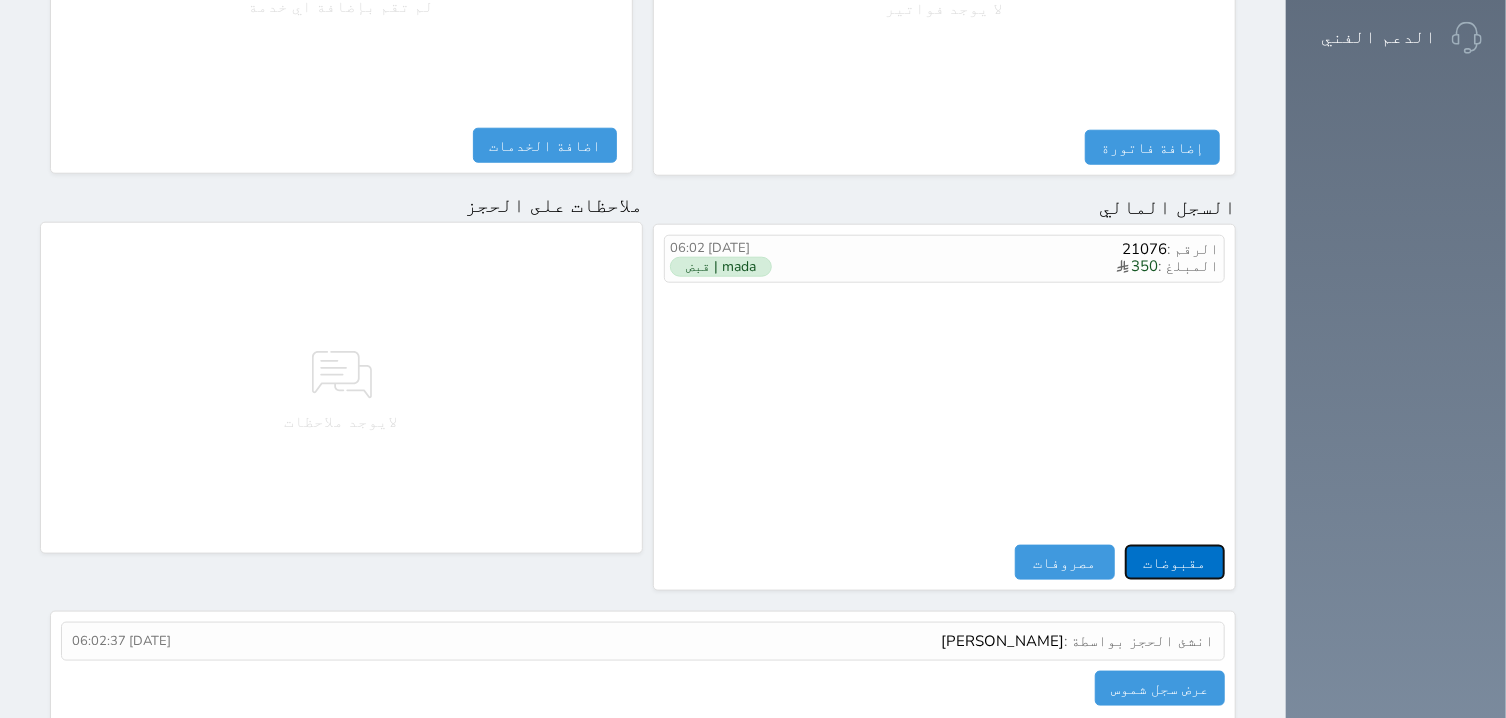 click on "مقبوضات" at bounding box center [1175, 562] 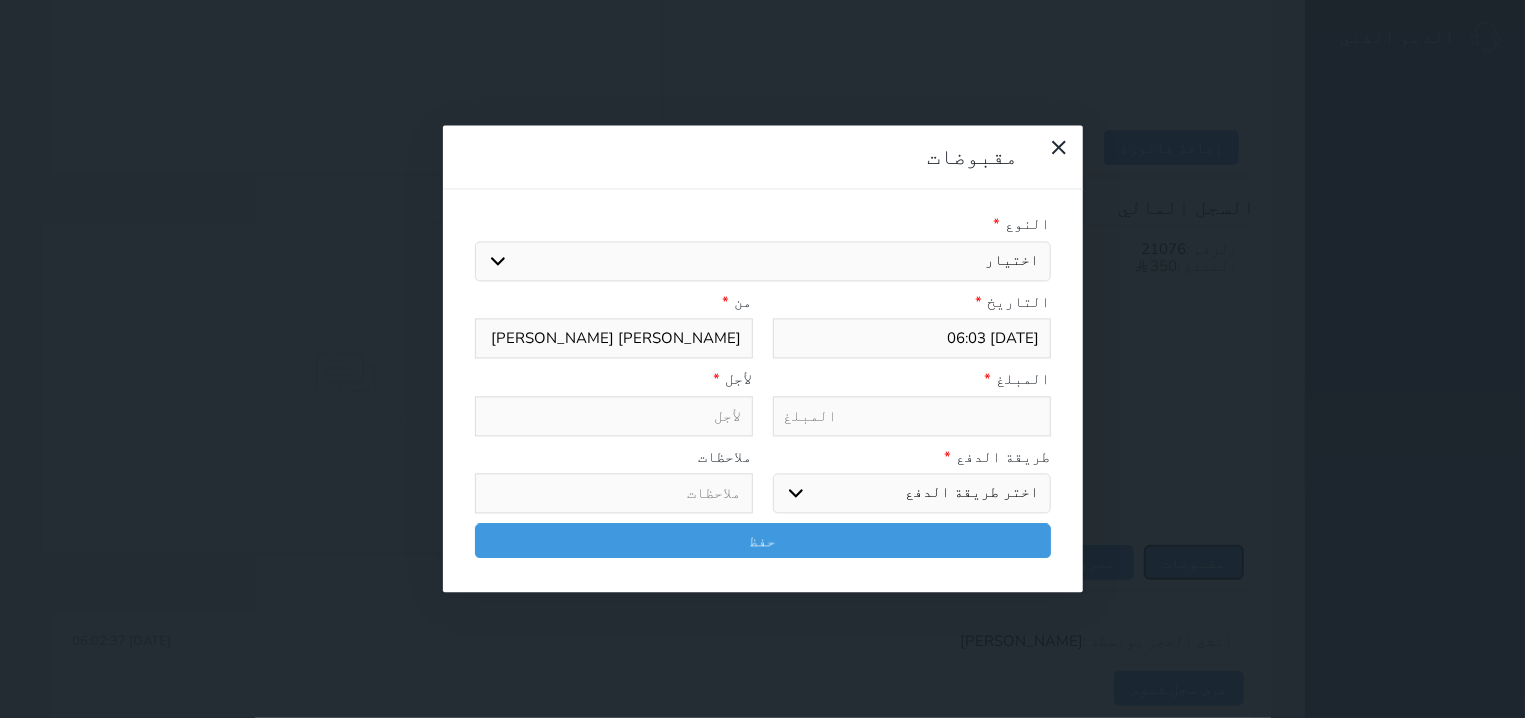select 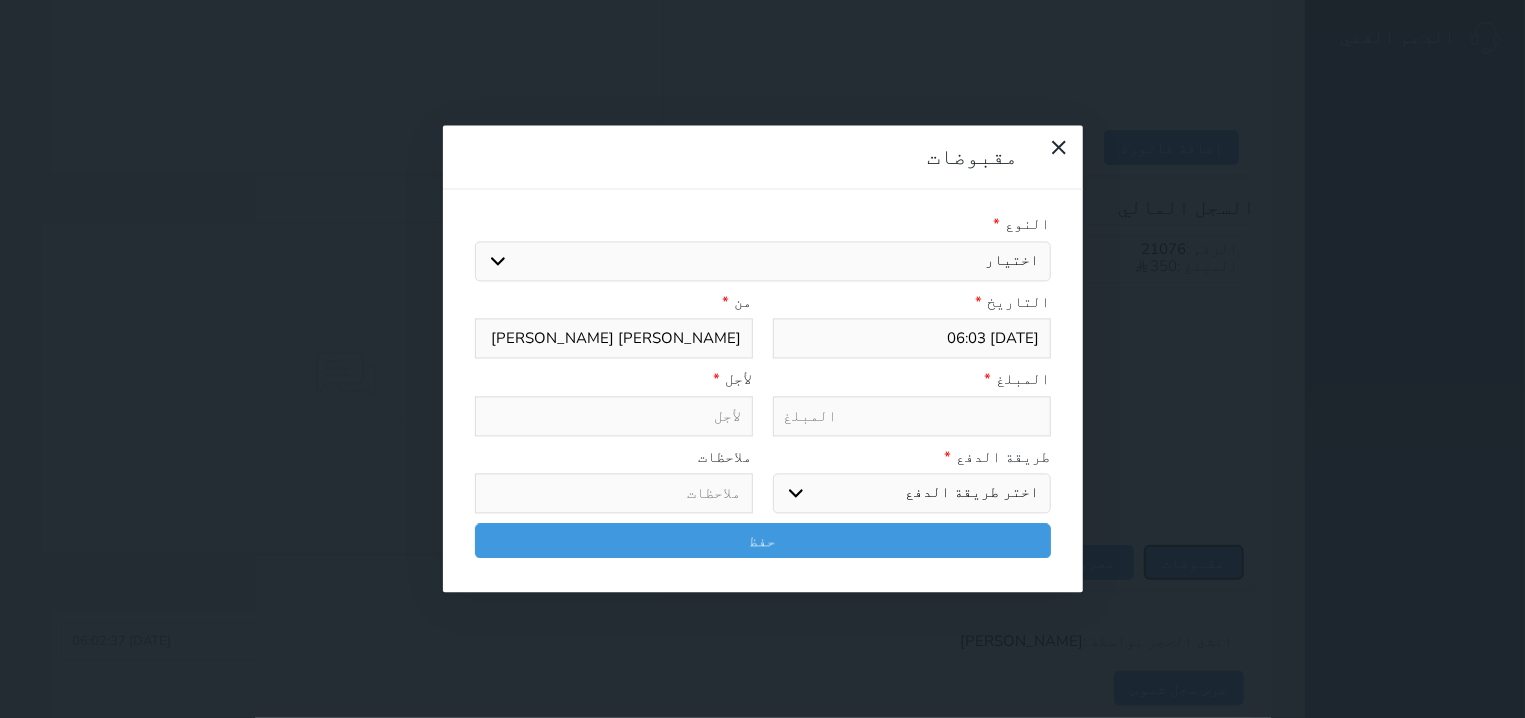 type on "[DATE] 06:02" 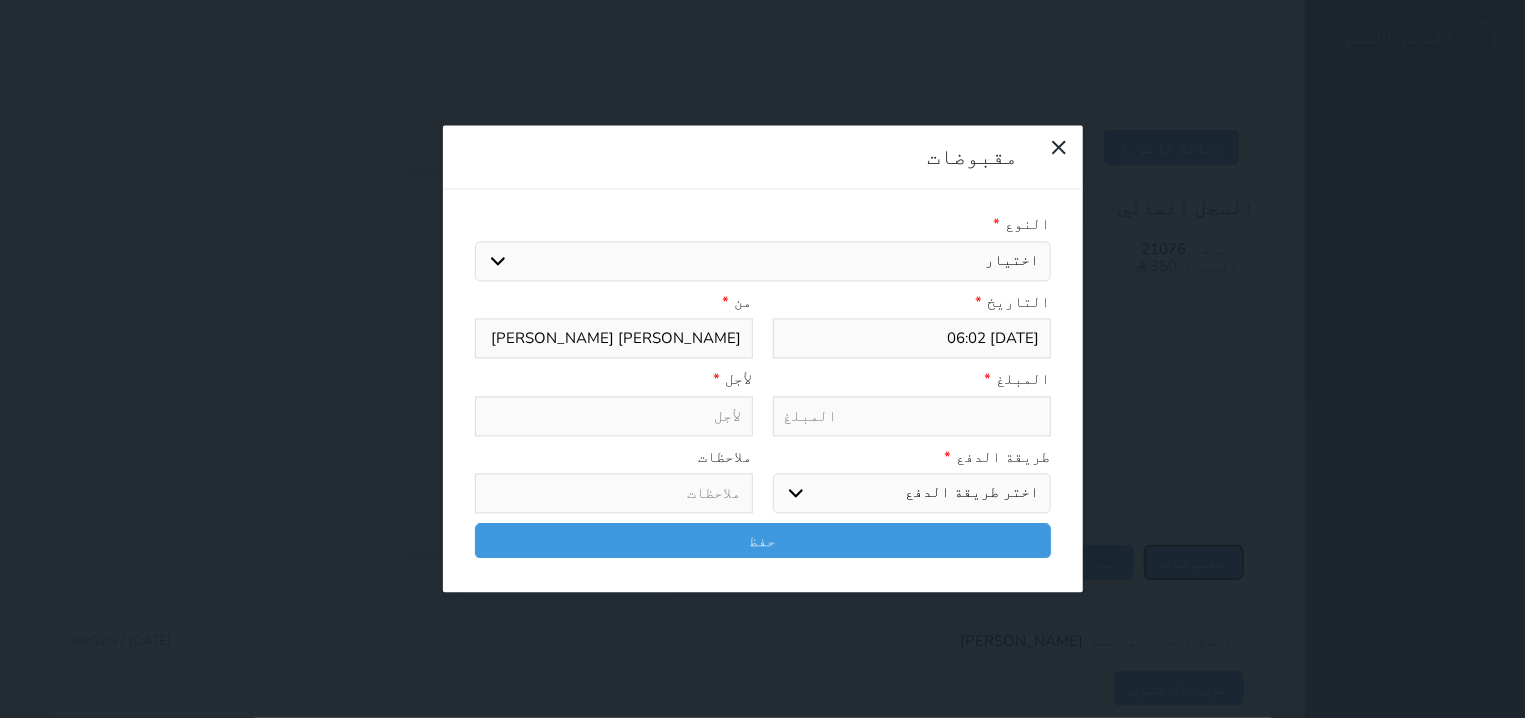 select 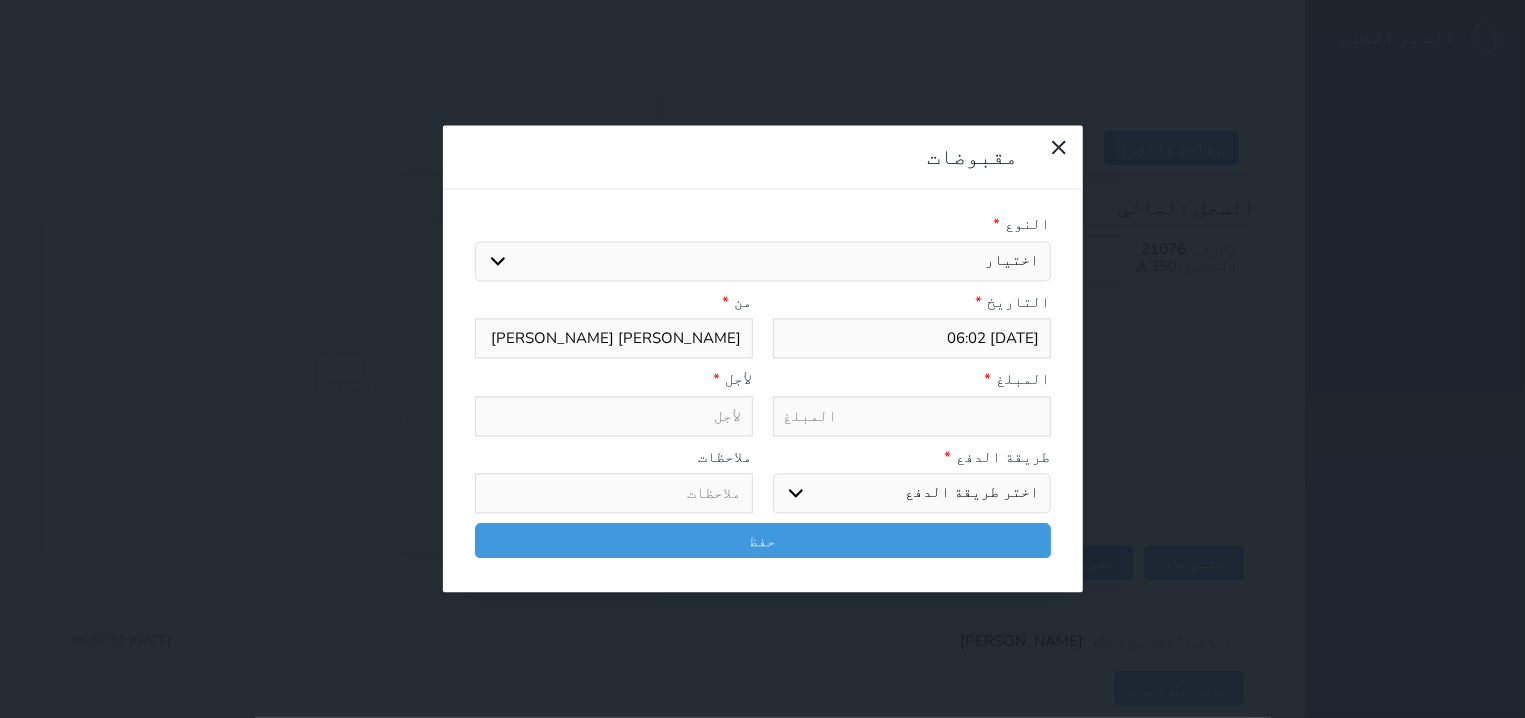 click on "اختيار   مقبوضات عامة قيمة إيجار فواتير تامين عربون لا ينطبق آخر مغسلة واي فاي - الإنترنت مواقف السيارات طعام الأغذية والمشروبات مشروبات المشروبات الباردة المشروبات الساخنة الإفطار غداء عشاء مخبز و كعك حمام سباحة الصالة الرياضية سبا و خدمات الجمال اختيار وإسقاط (خدمات النقل) ميني بار كابل - تلفزيون سرير إضافي تصفيف الشعر التسوق خدمات الجولات السياحية المنظمة خدمات الدليل السياحي" at bounding box center [763, 261] 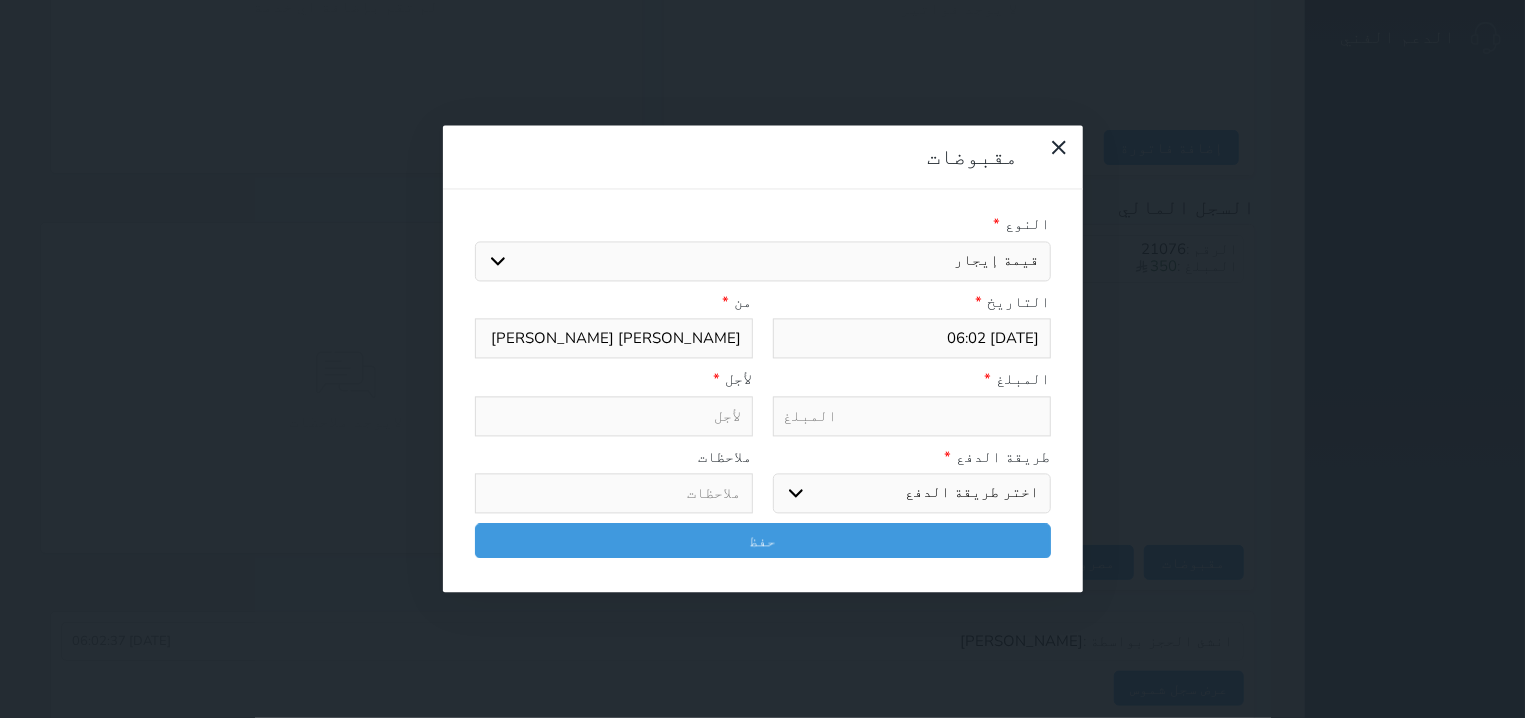 select 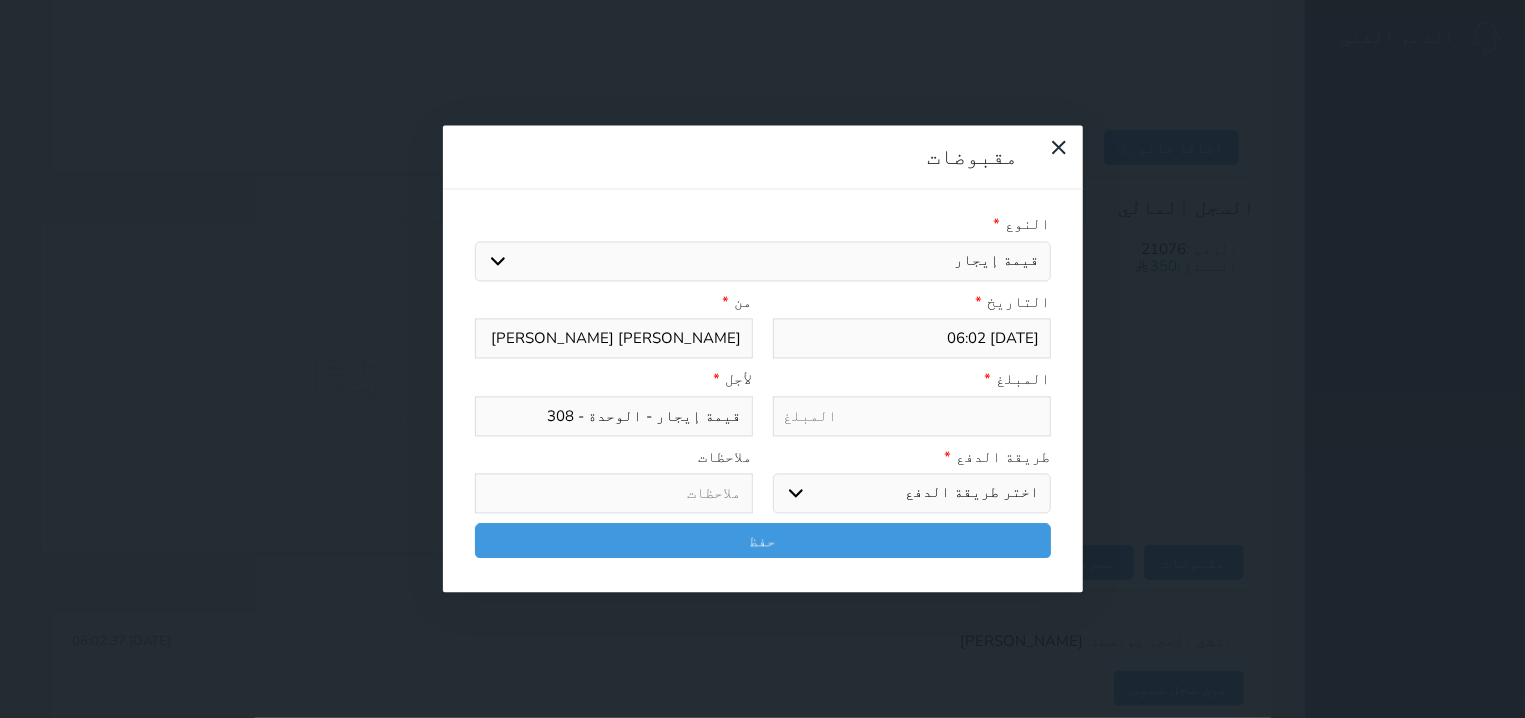click at bounding box center [912, 416] 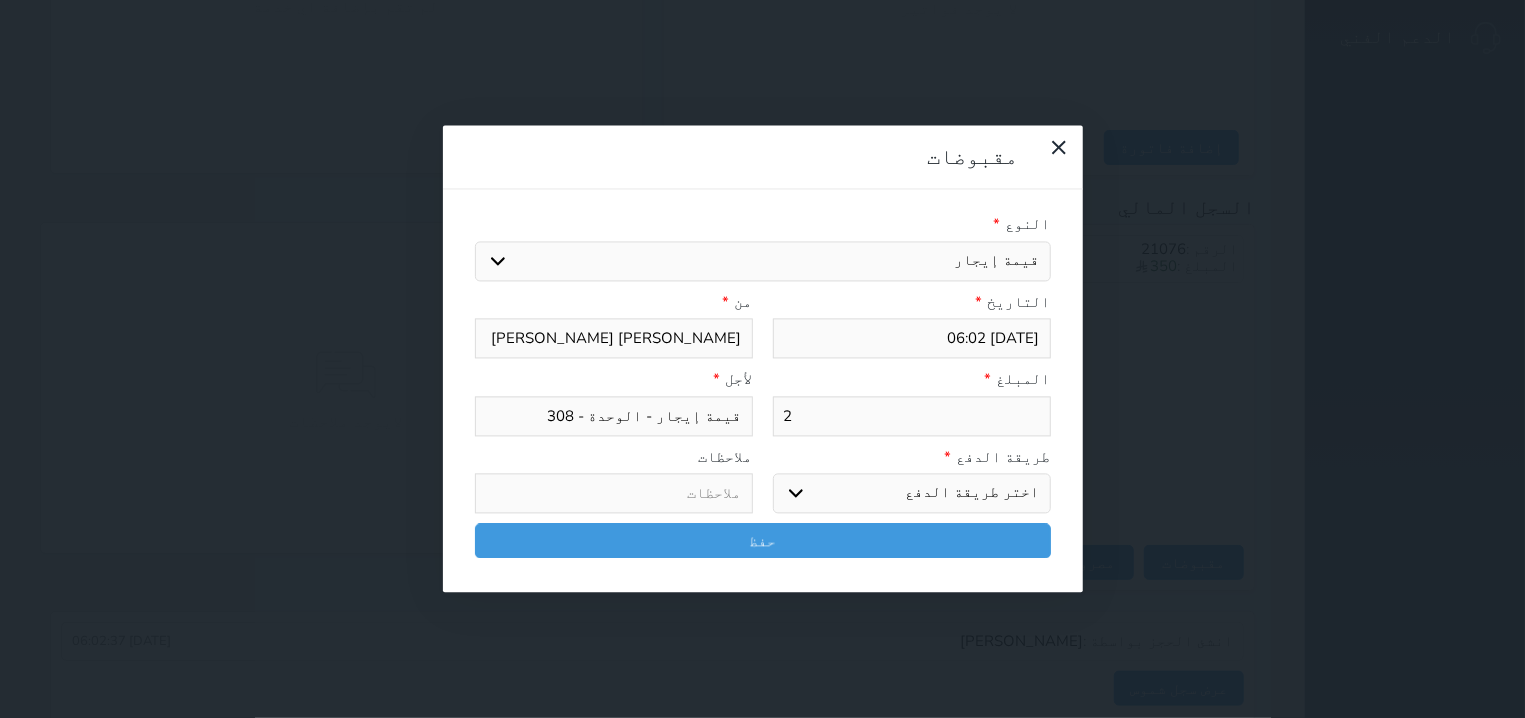 type on "20" 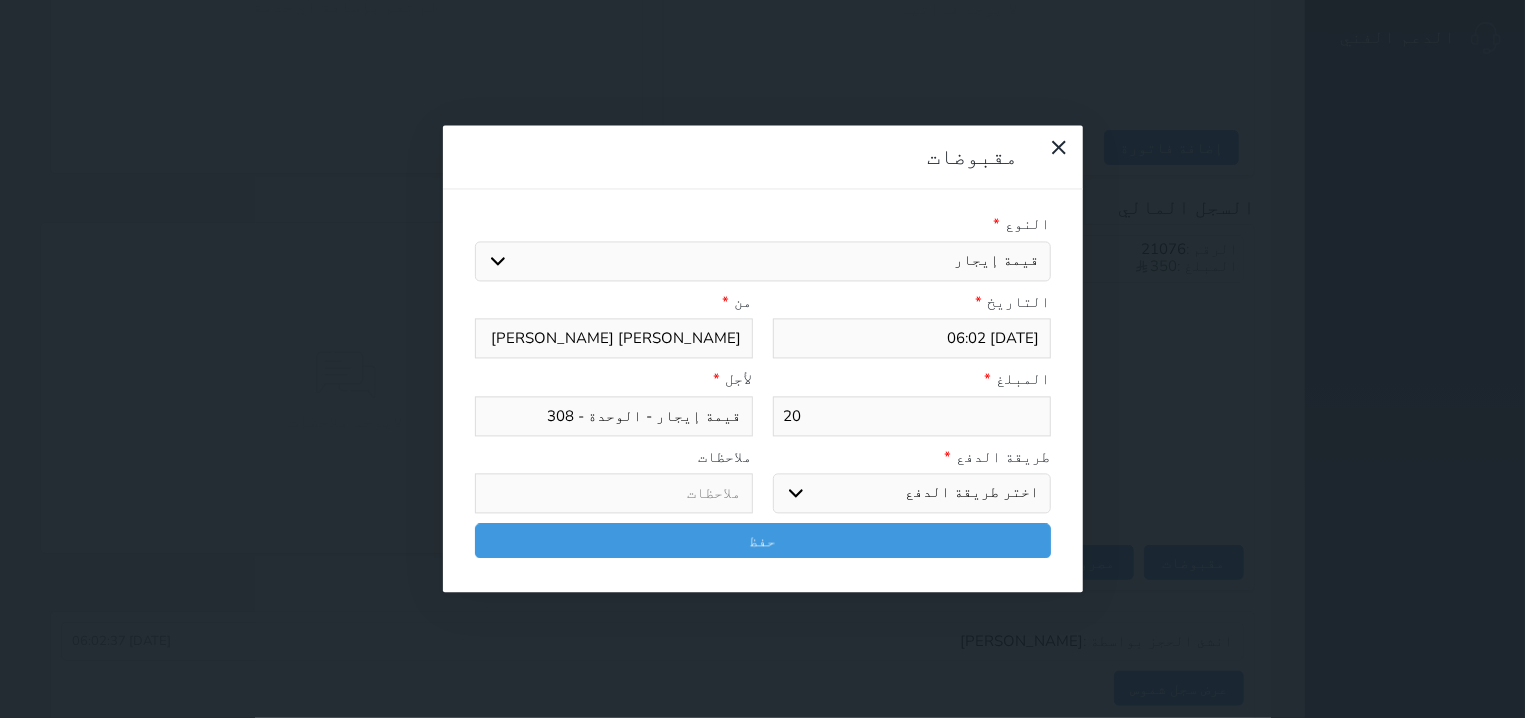 type on "20" 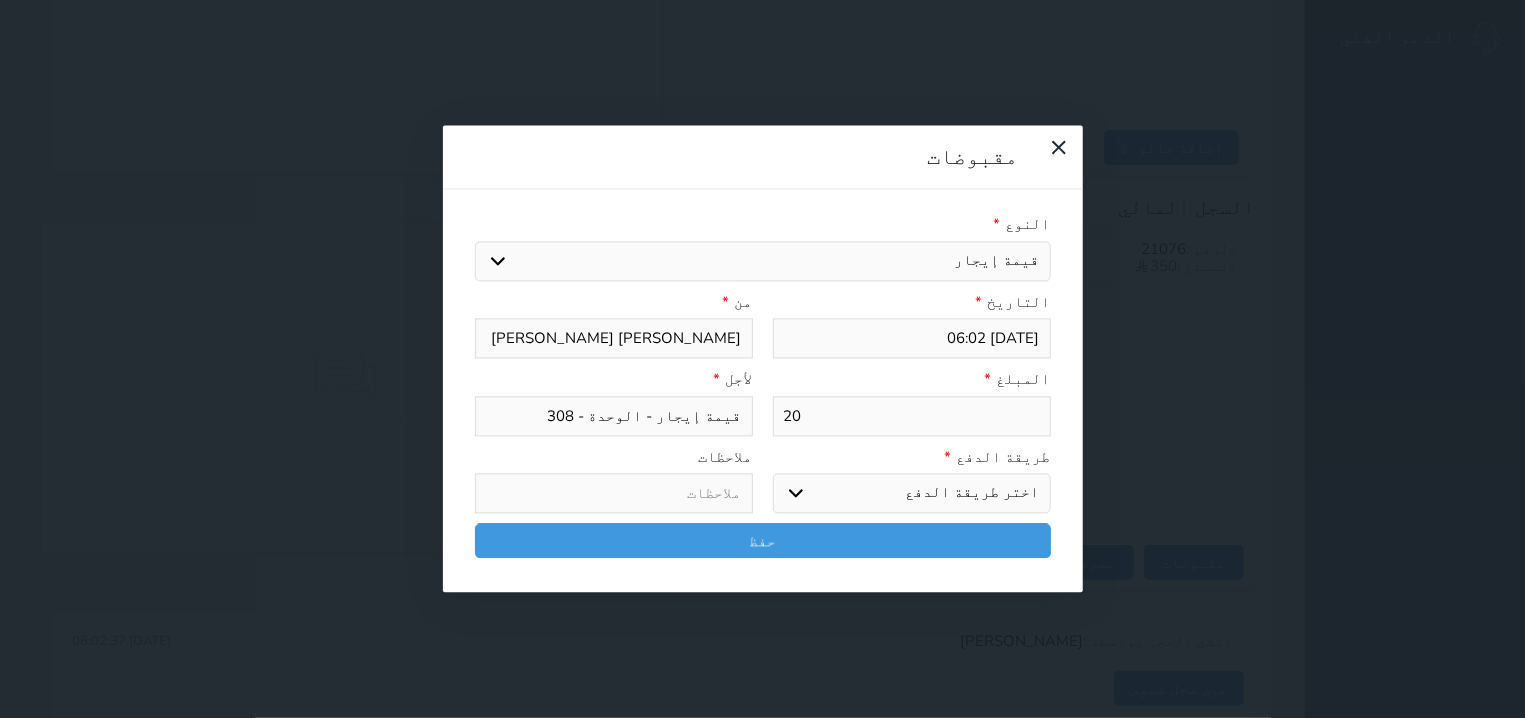 click on "مدى" at bounding box center [0, 0] 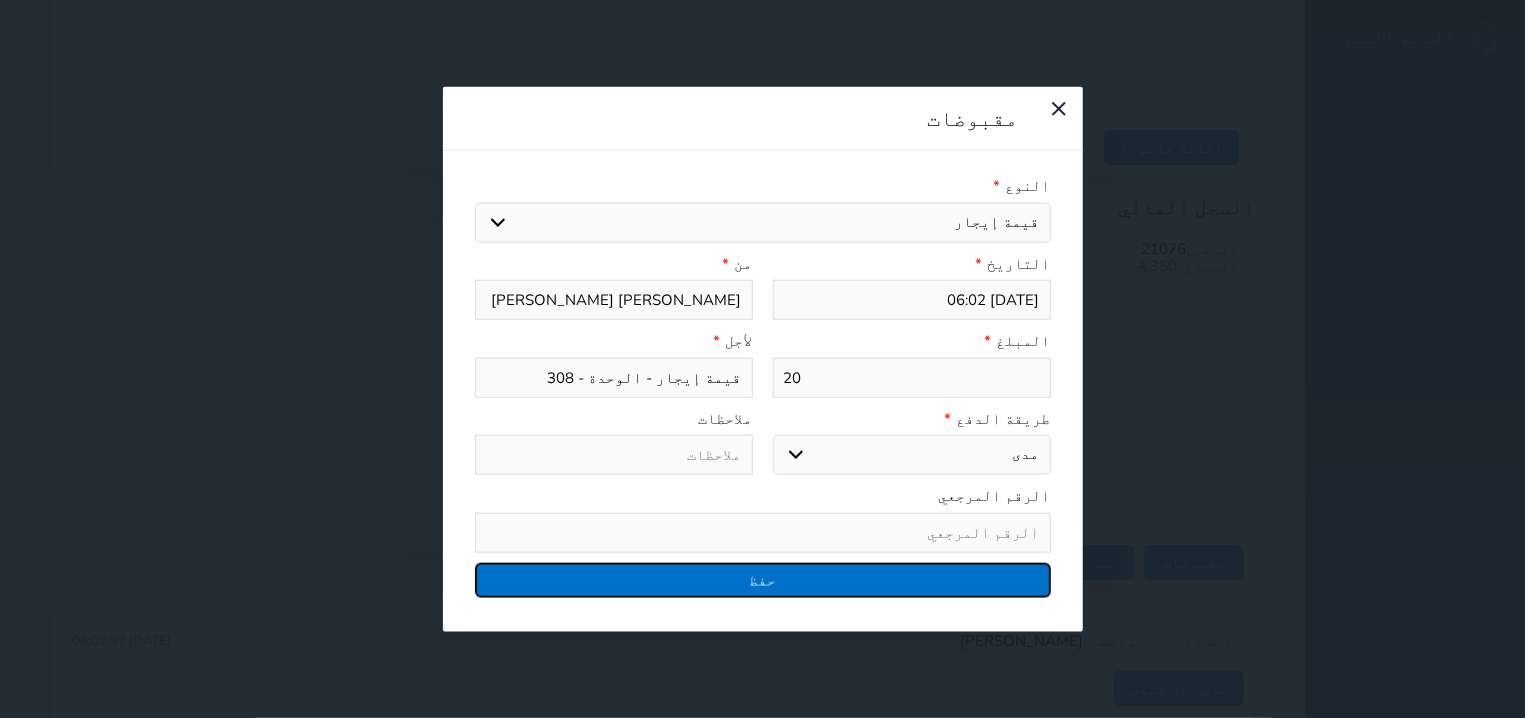 click on "حفظ" at bounding box center (763, 579) 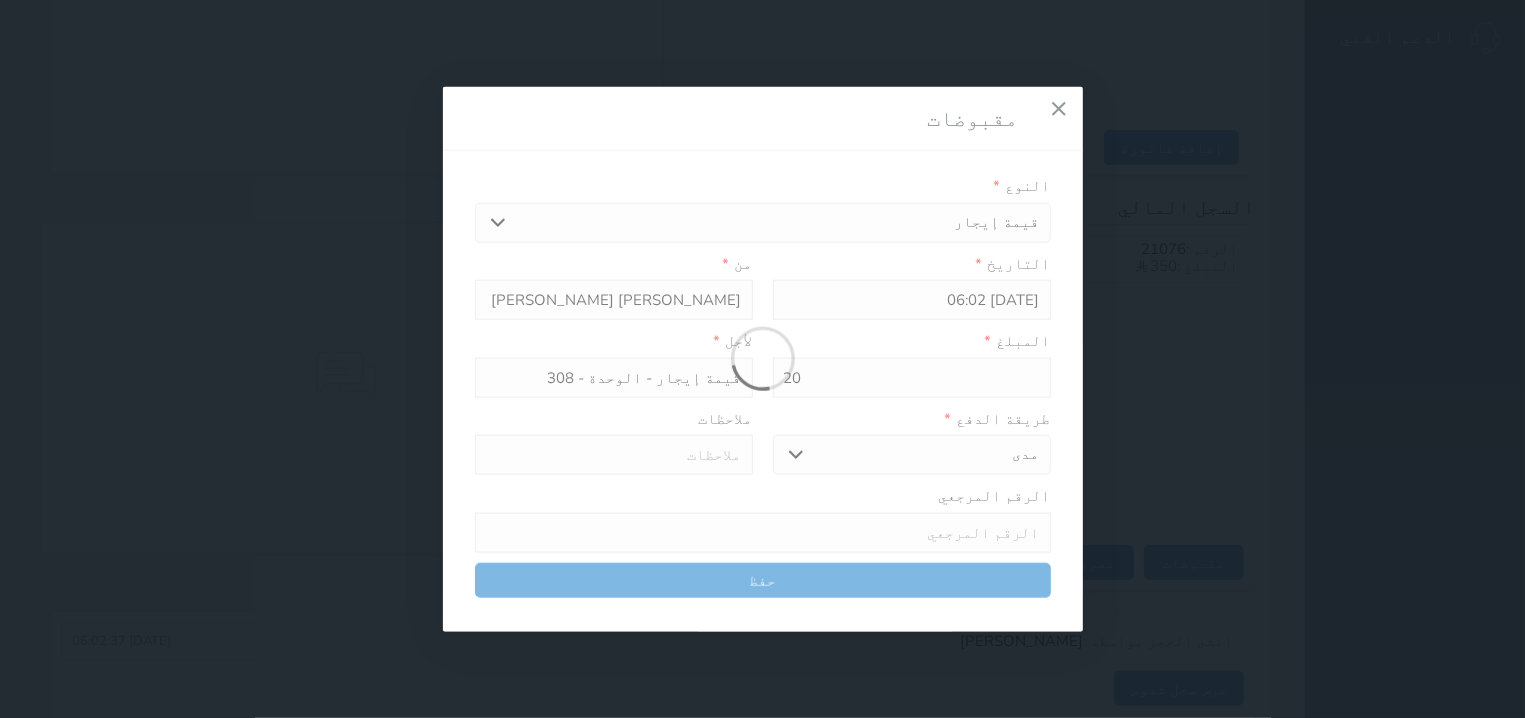 select 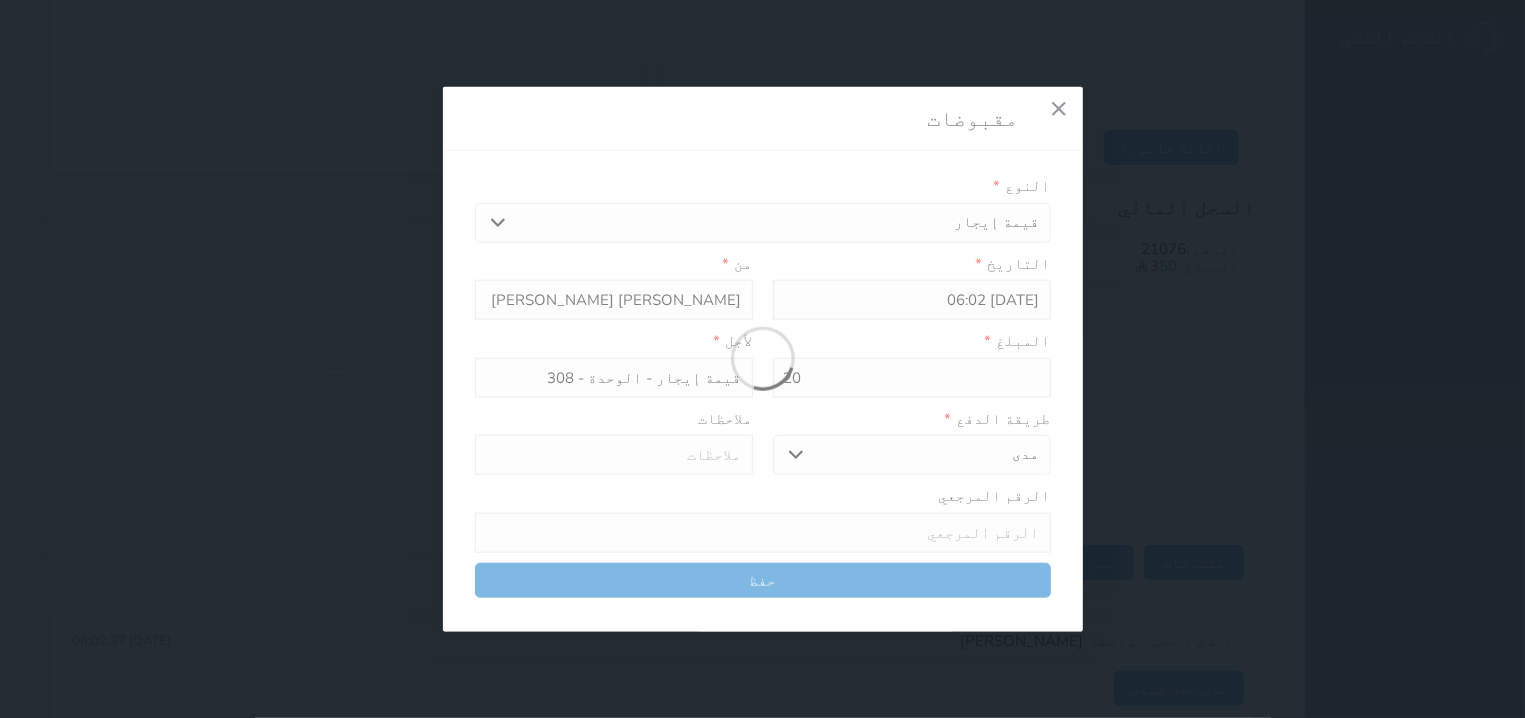 type 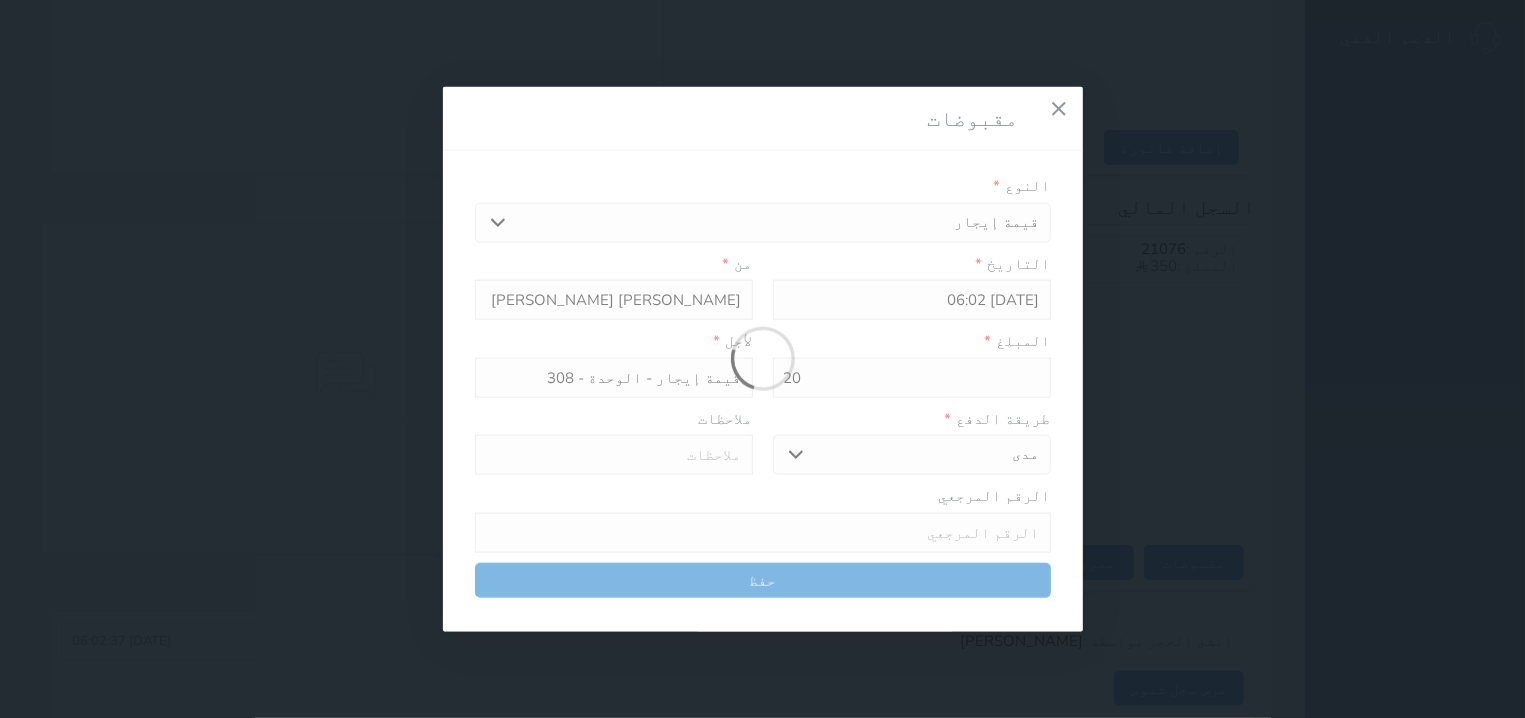 type on "0" 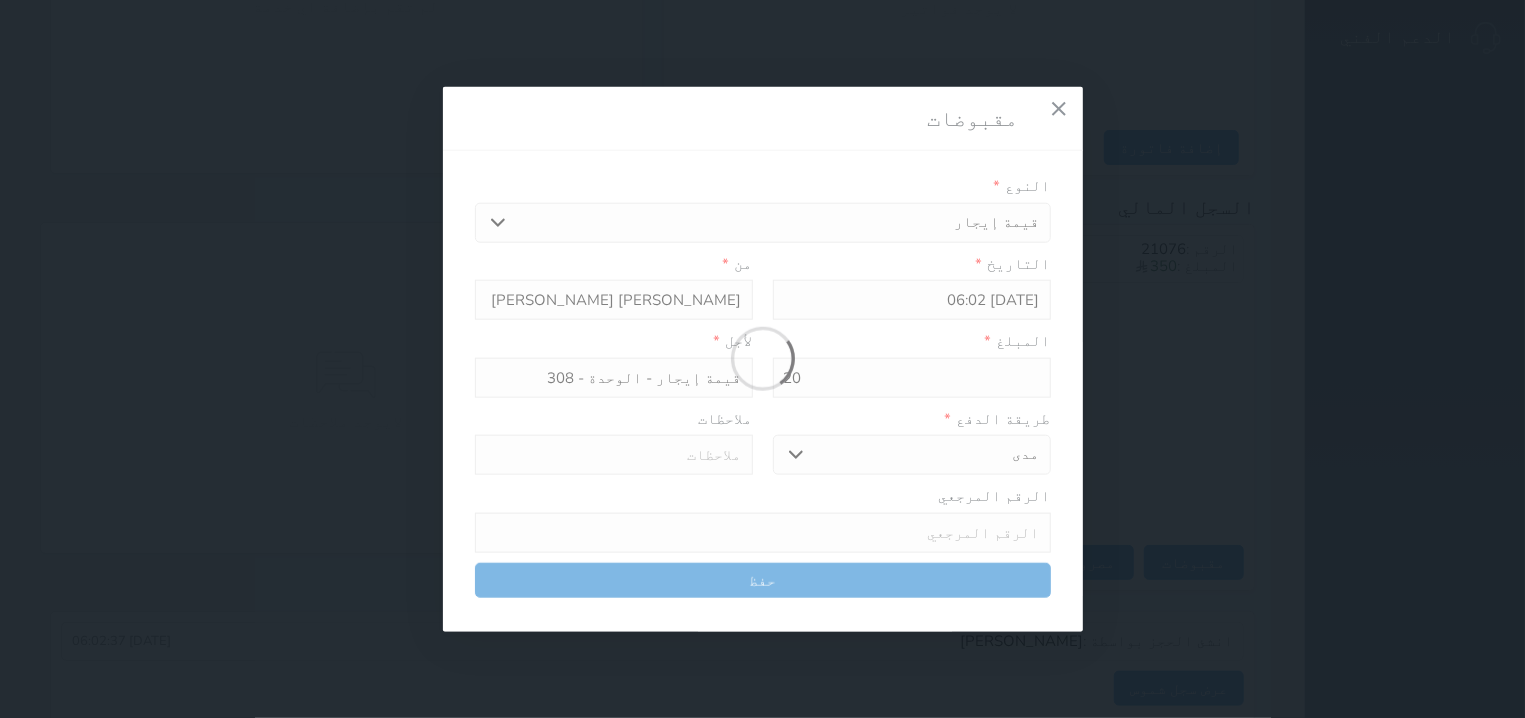select 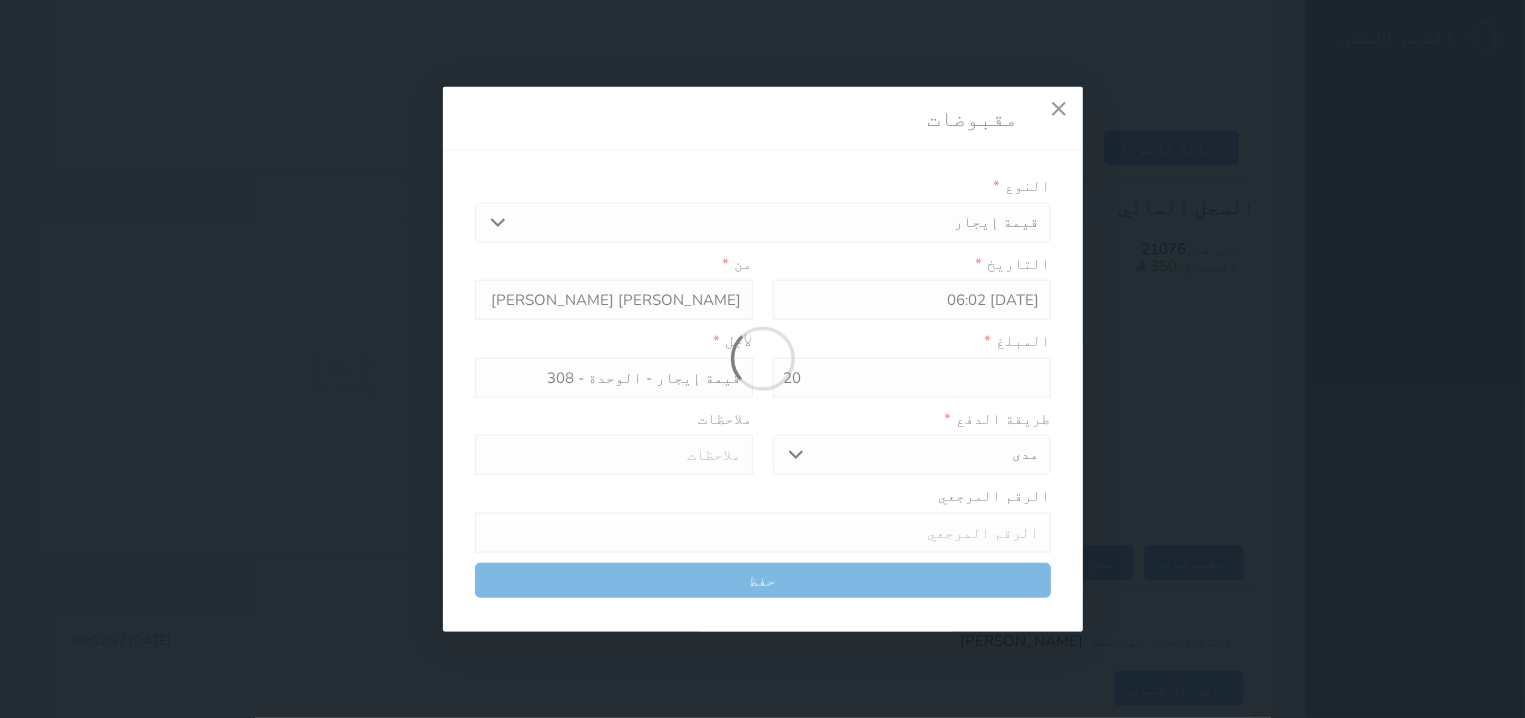 type on "0" 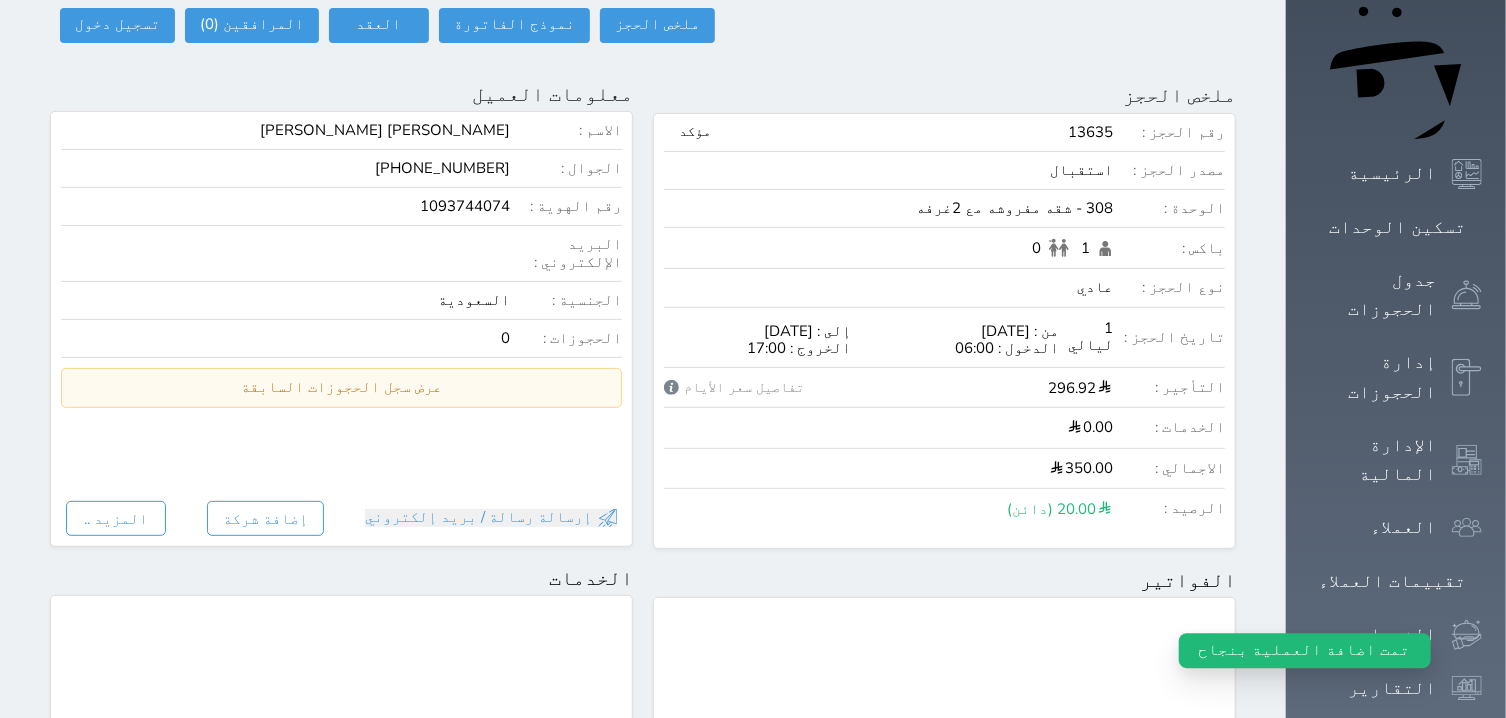 scroll, scrollTop: 0, scrollLeft: 0, axis: both 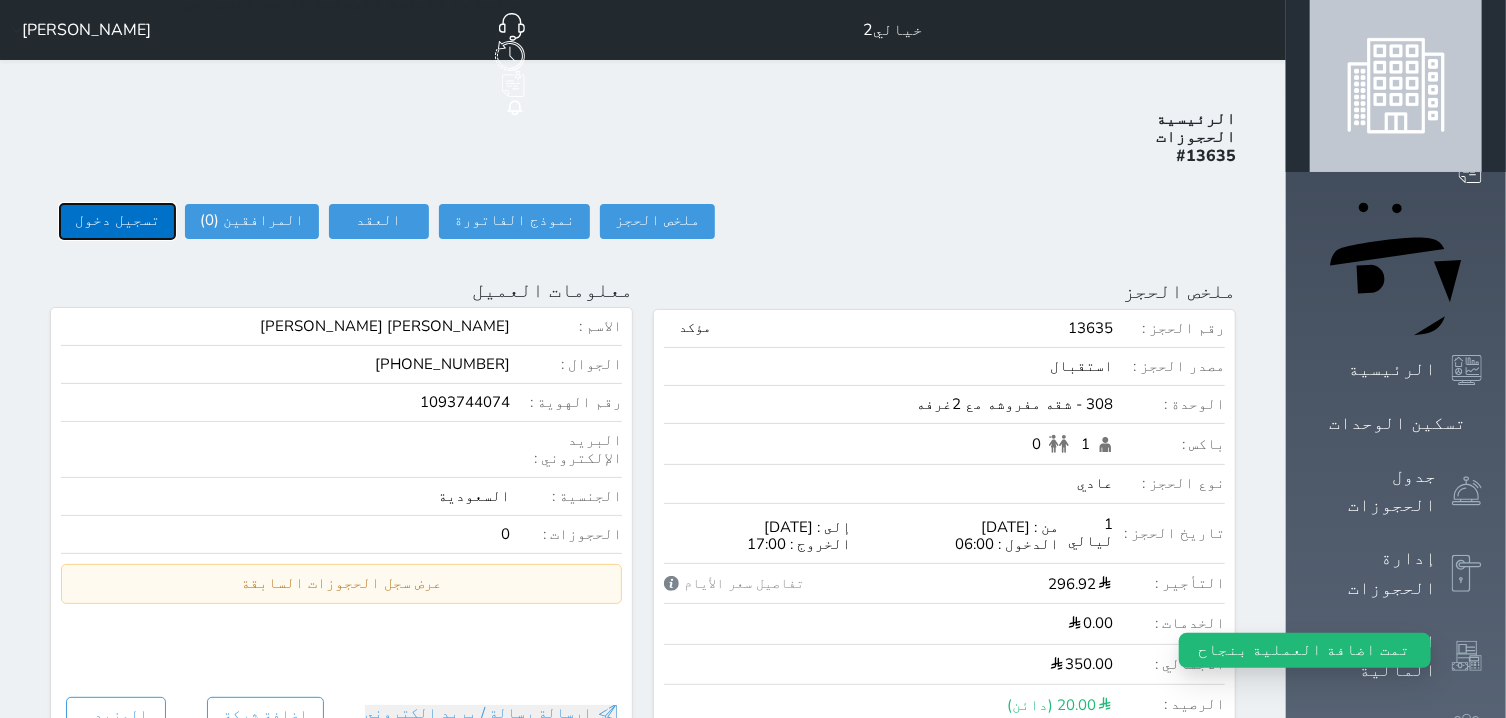 click on "تسجيل دخول" at bounding box center (117, 221) 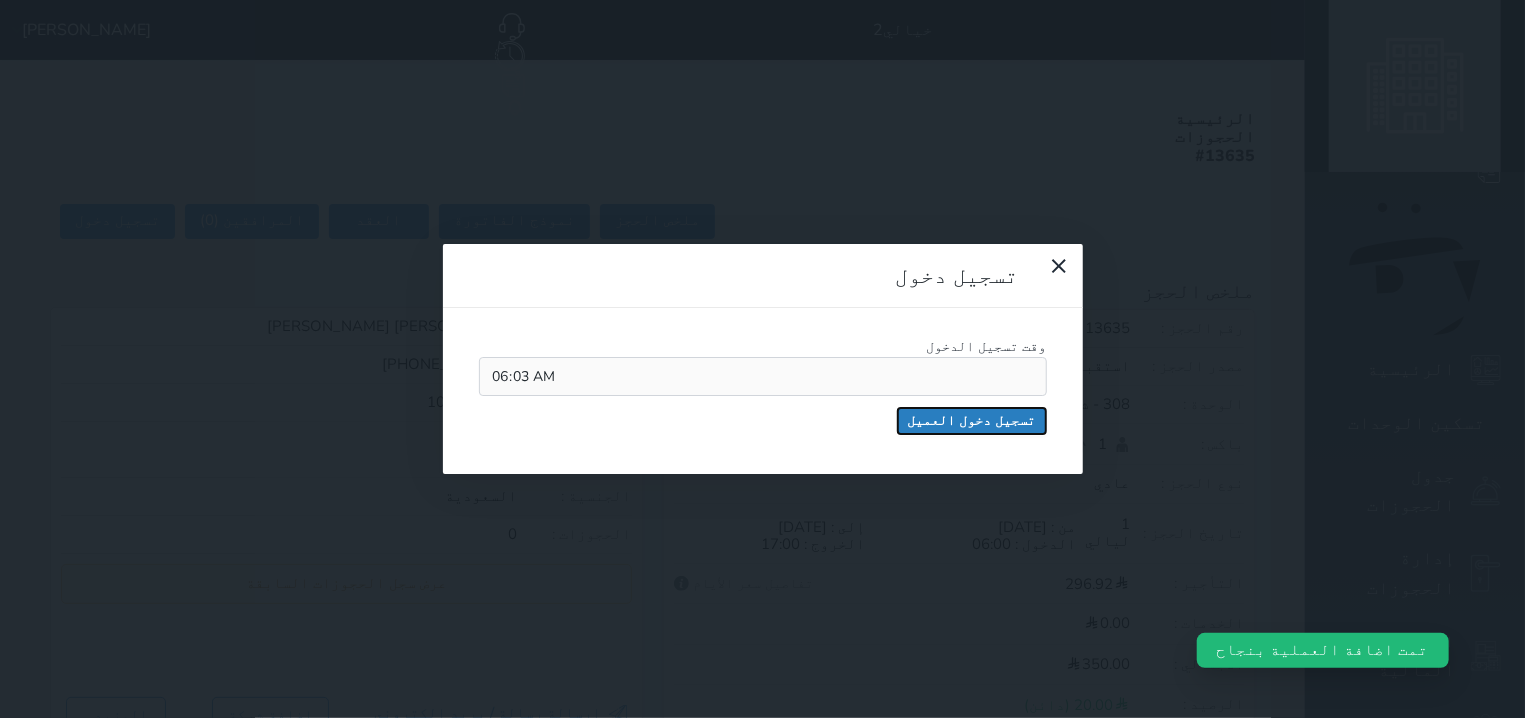 click on "تسجيل دخول العميل" at bounding box center (972, 421) 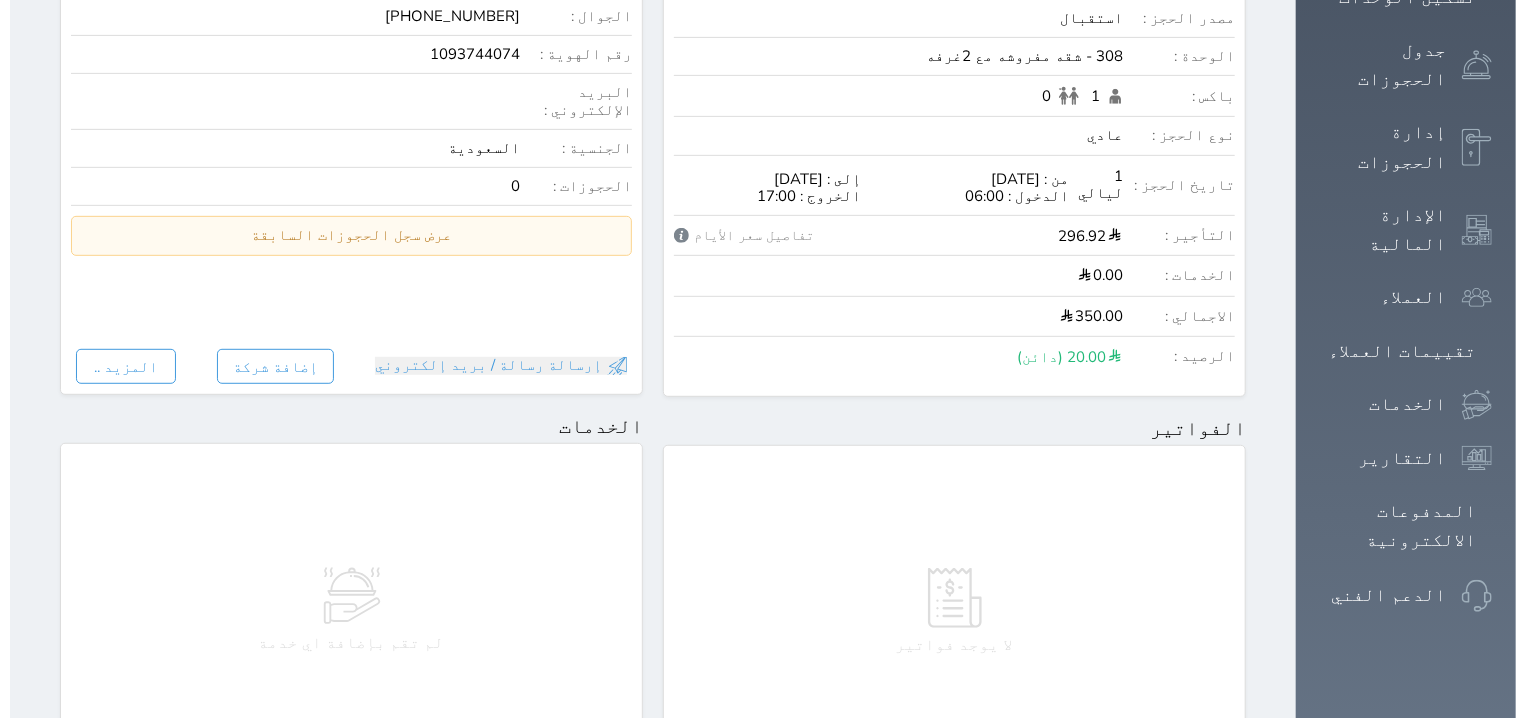 scroll, scrollTop: 0, scrollLeft: 0, axis: both 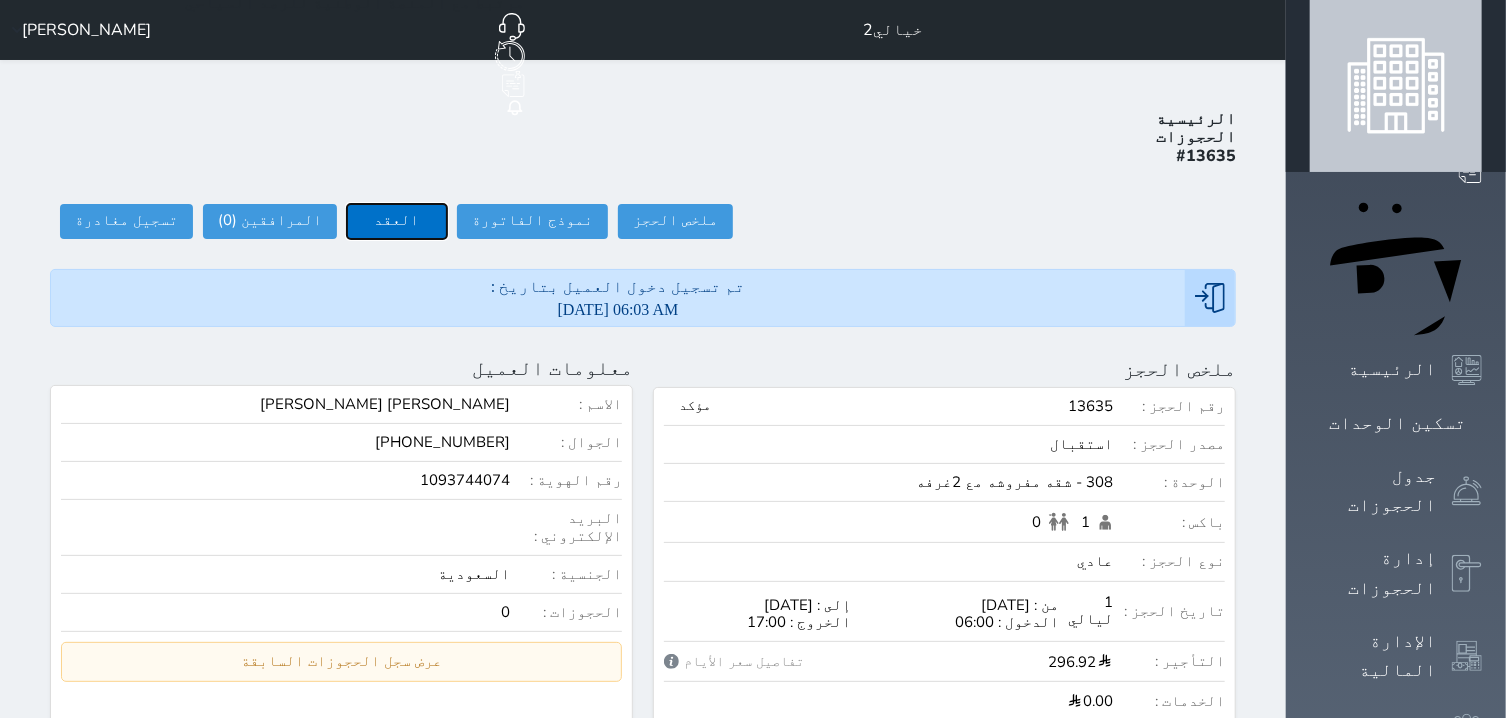 click on "العقد" at bounding box center (397, 221) 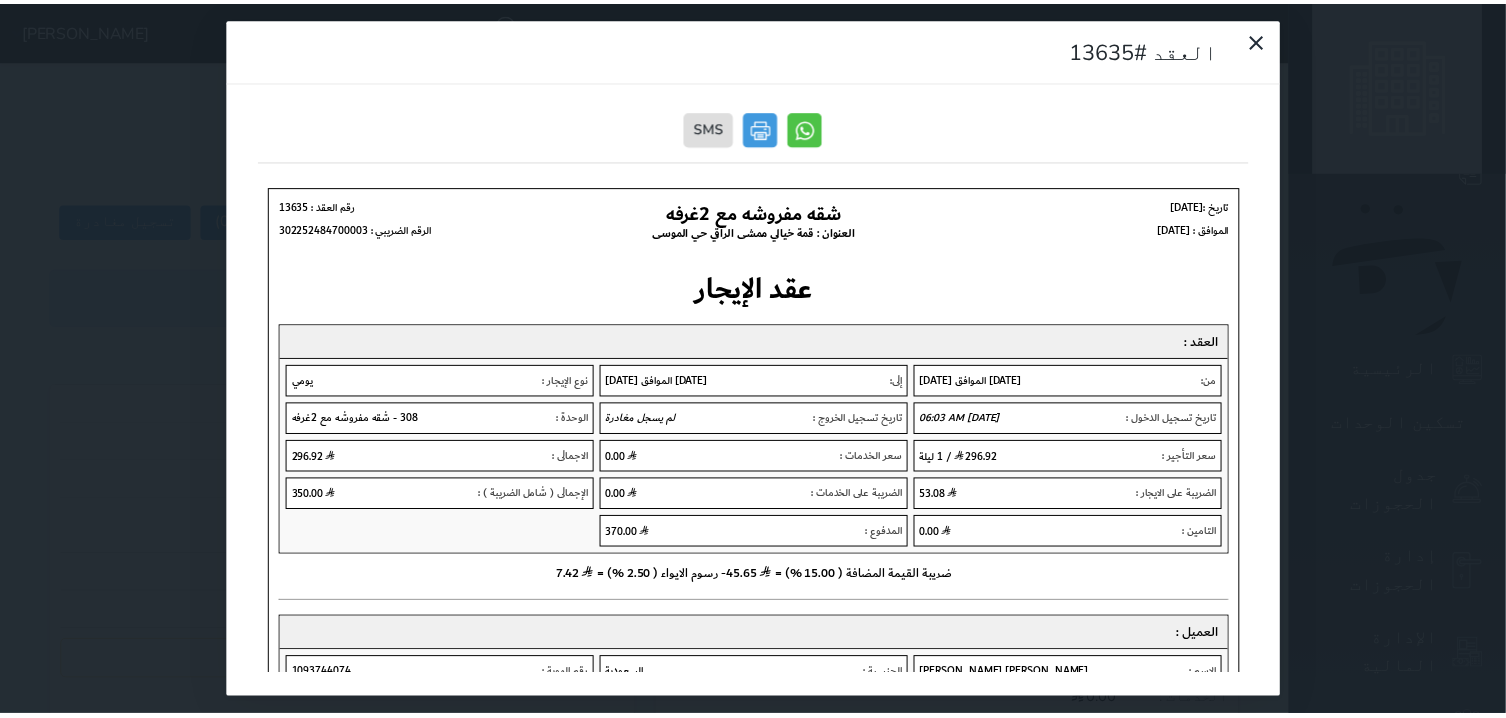 scroll, scrollTop: 0, scrollLeft: 0, axis: both 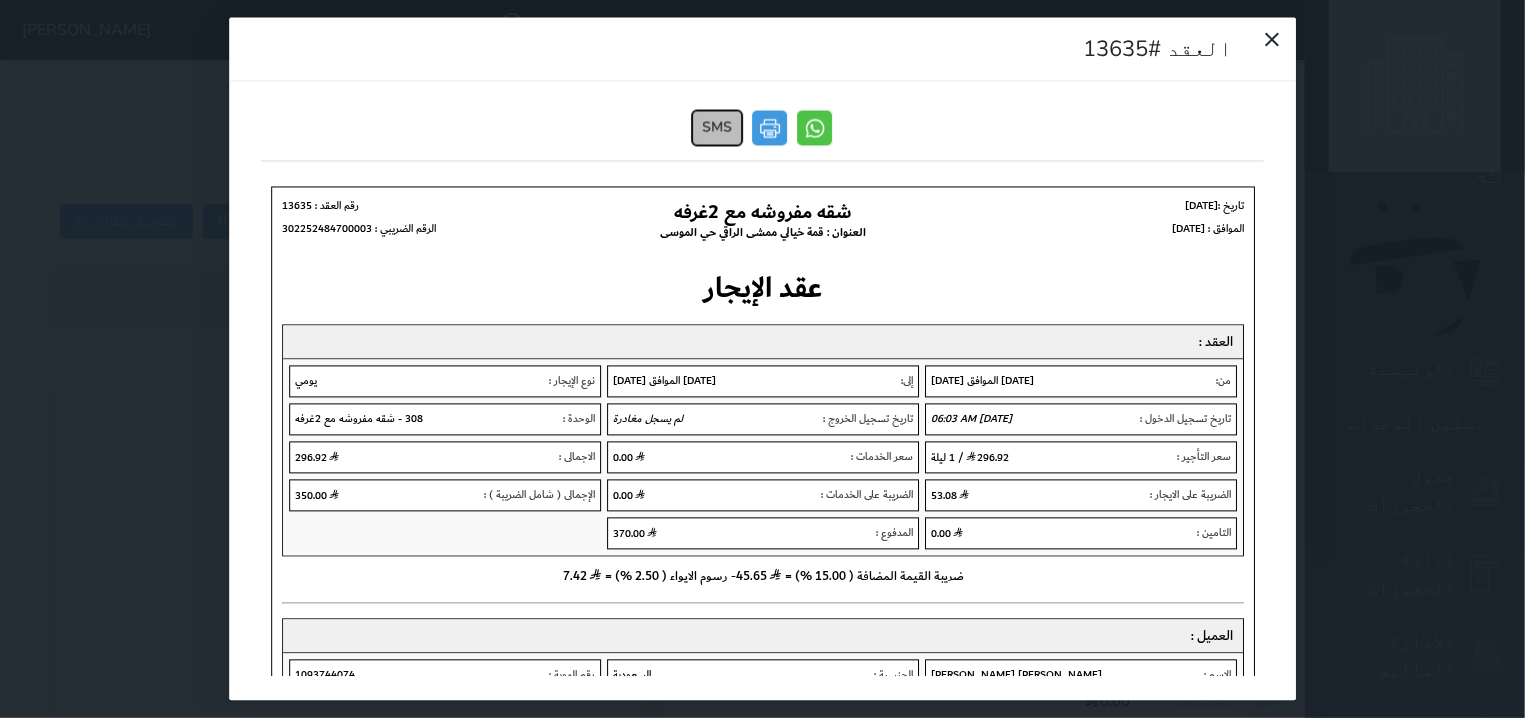 click on "SMS" at bounding box center [718, 128] 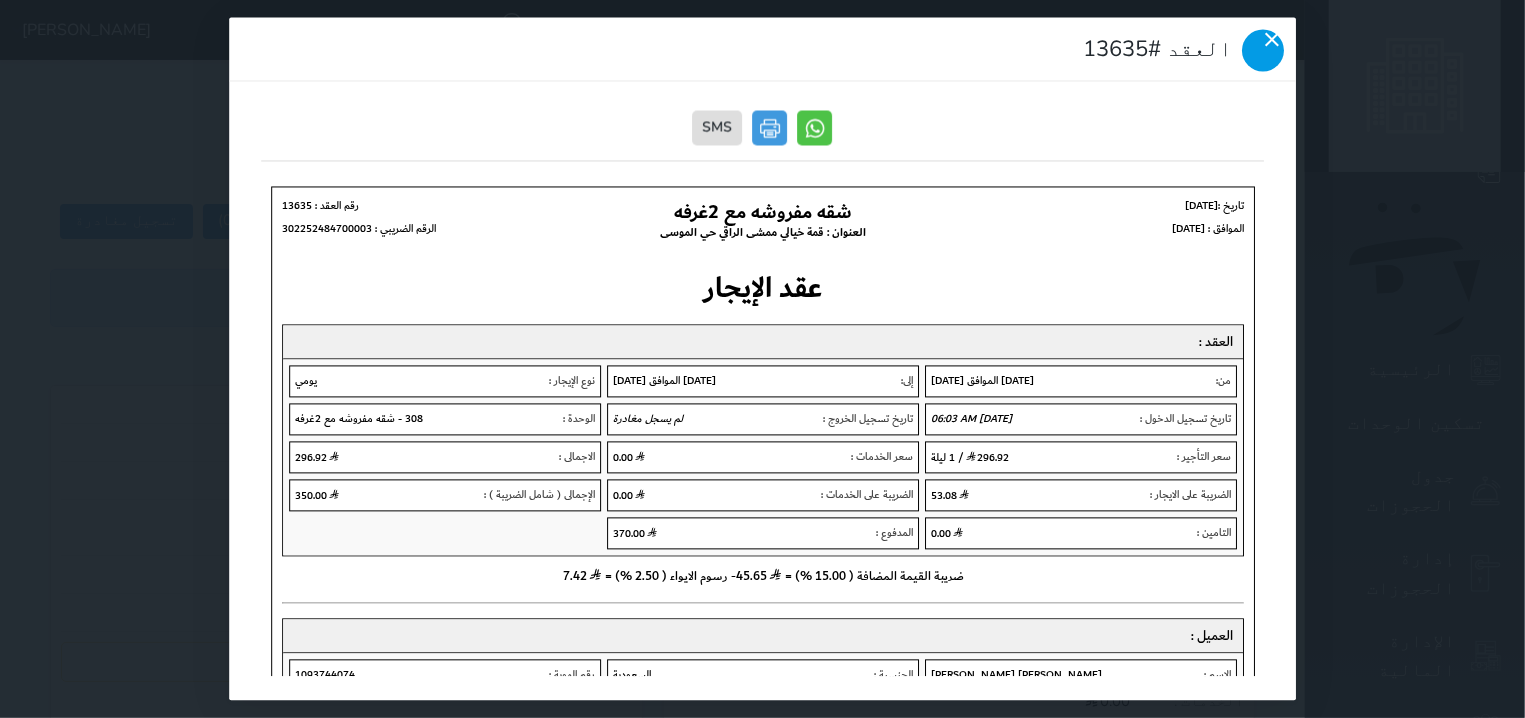 click at bounding box center [1263, 51] 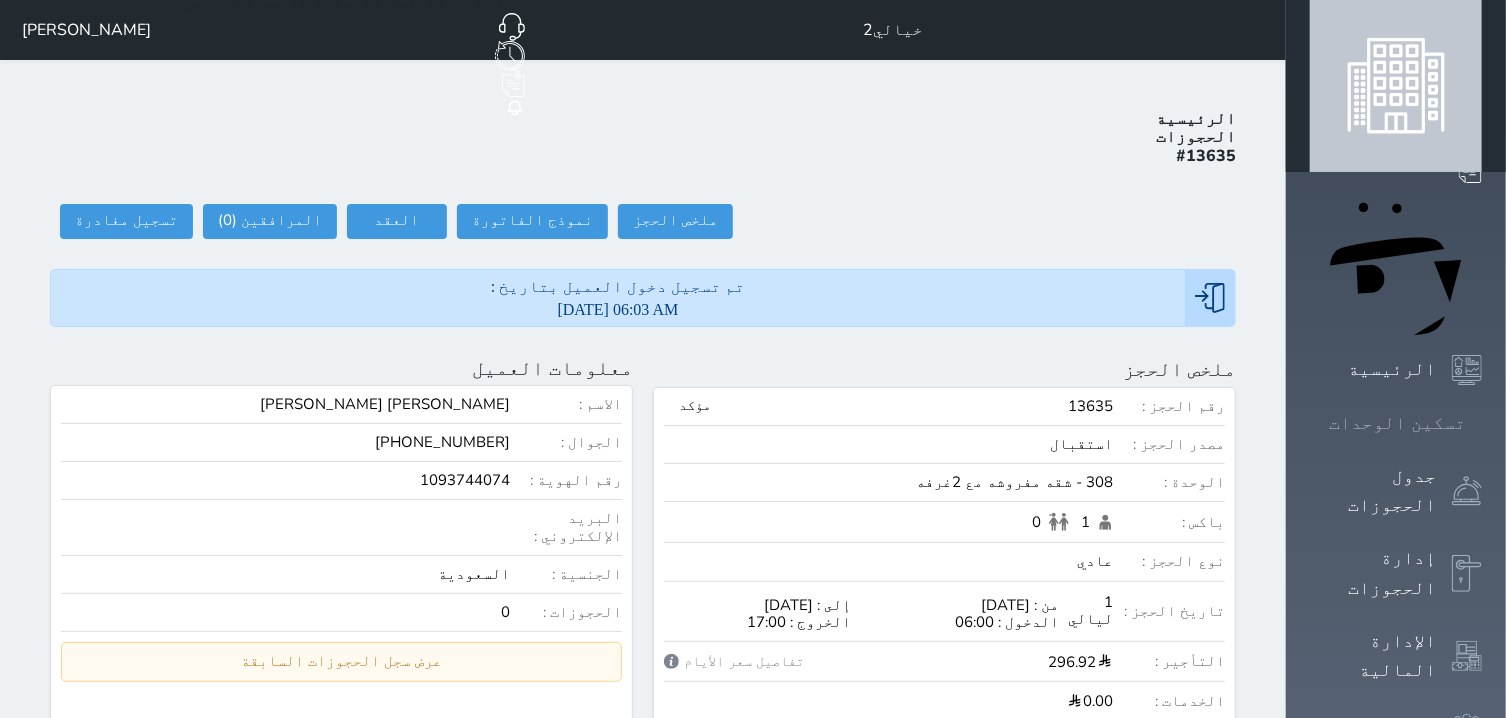 click 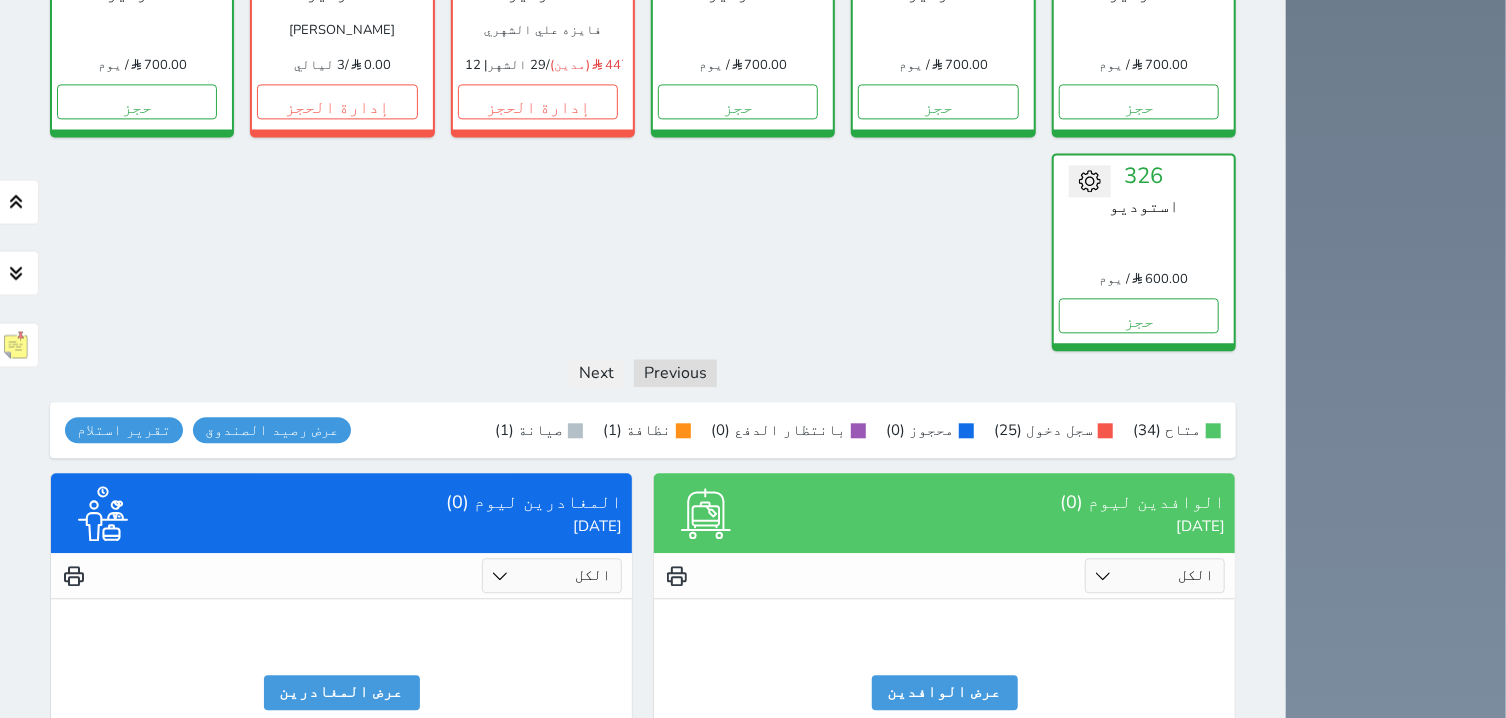 scroll, scrollTop: 2336, scrollLeft: 0, axis: vertical 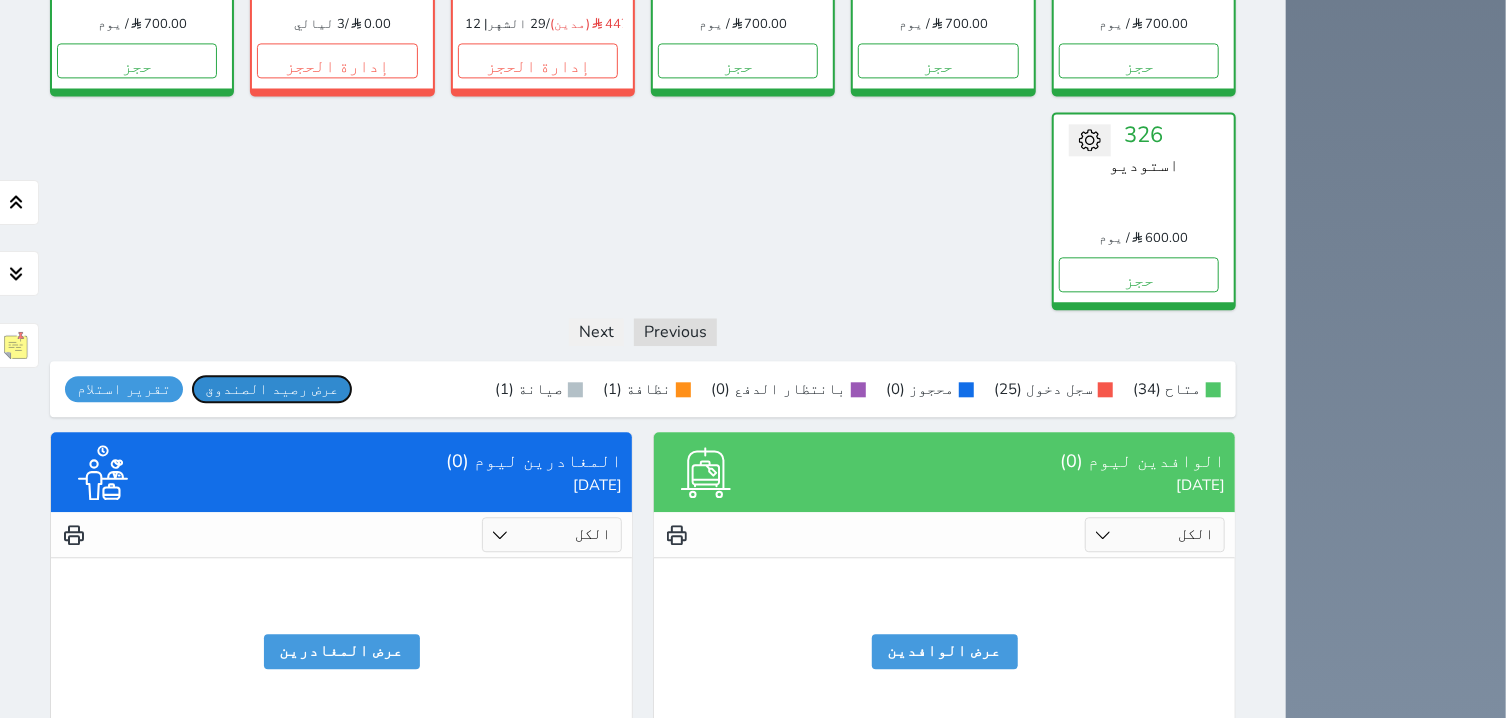click on "عرض رصيد الصندوق" at bounding box center (272, 389) 